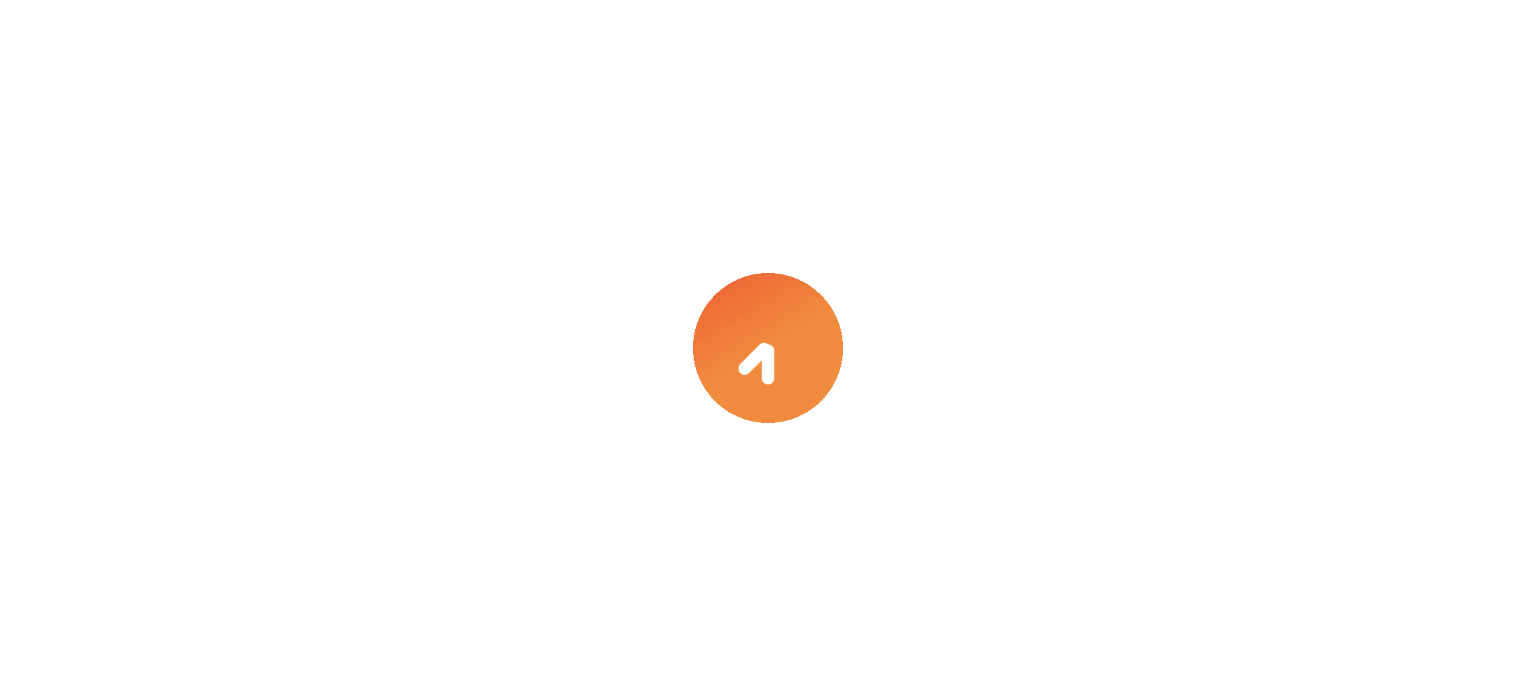 scroll, scrollTop: 0, scrollLeft: 0, axis: both 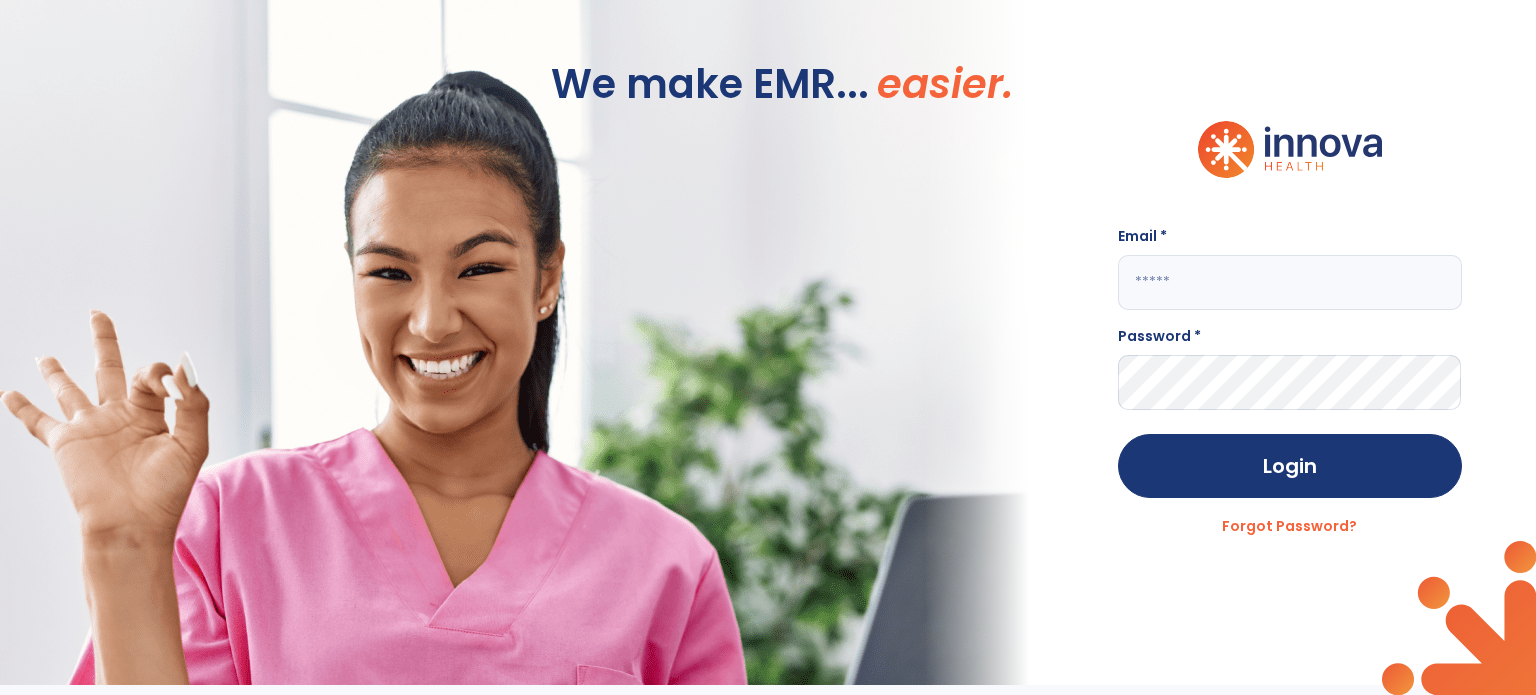 click 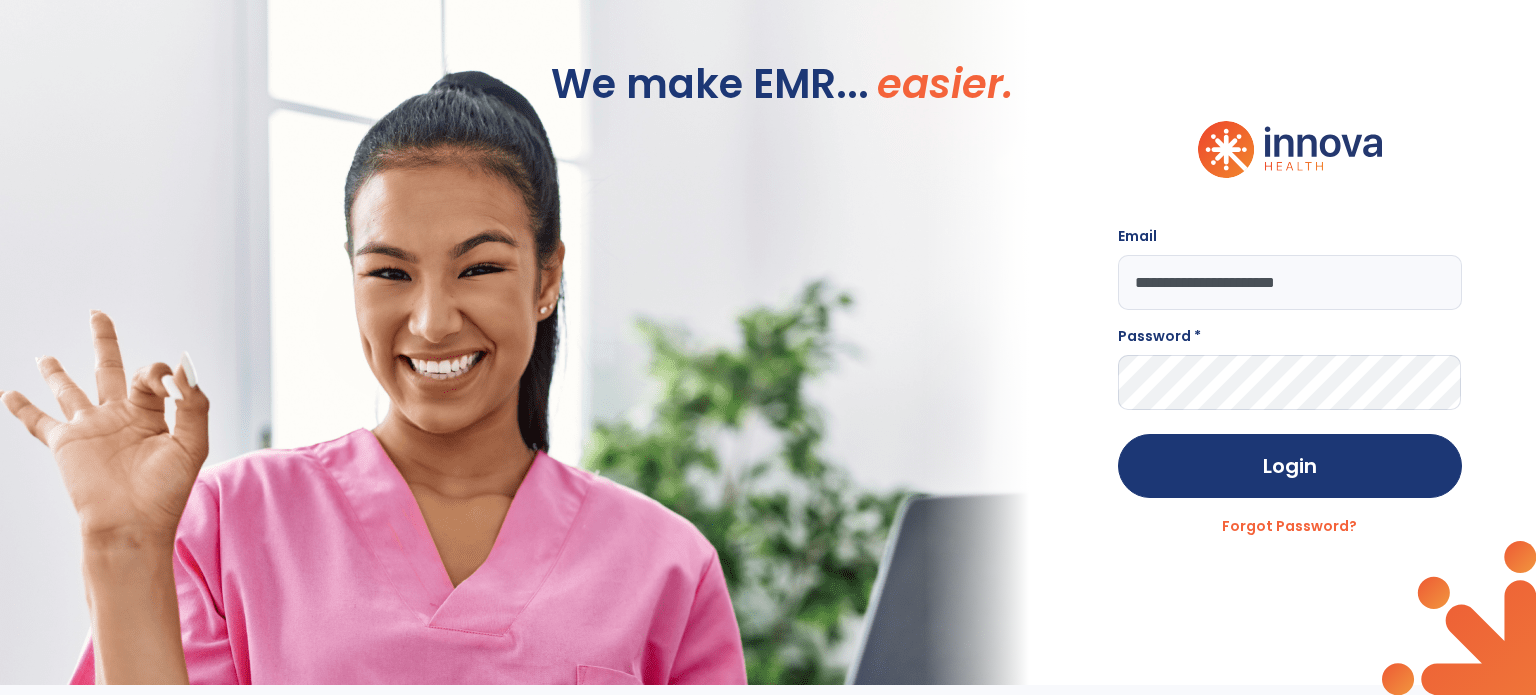 type on "**********" 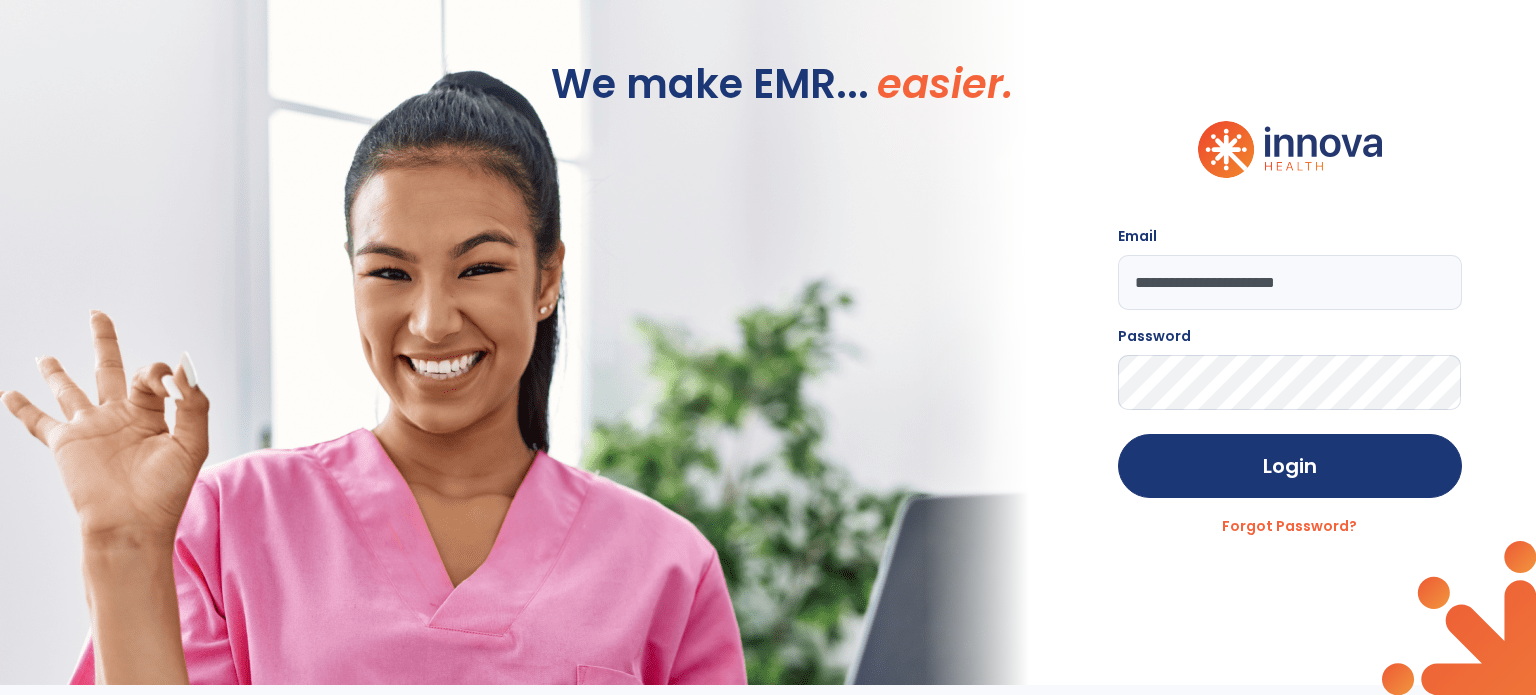 click on "Login" 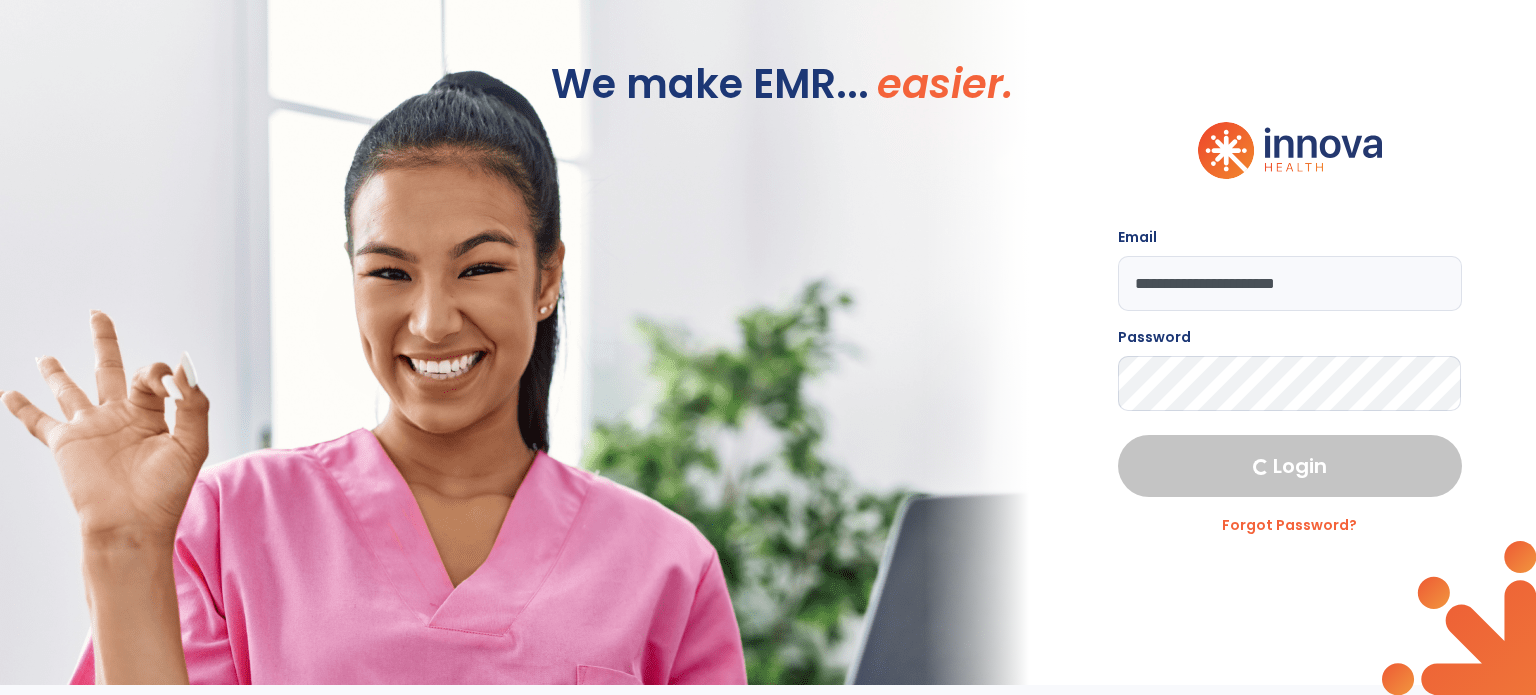 select on "****" 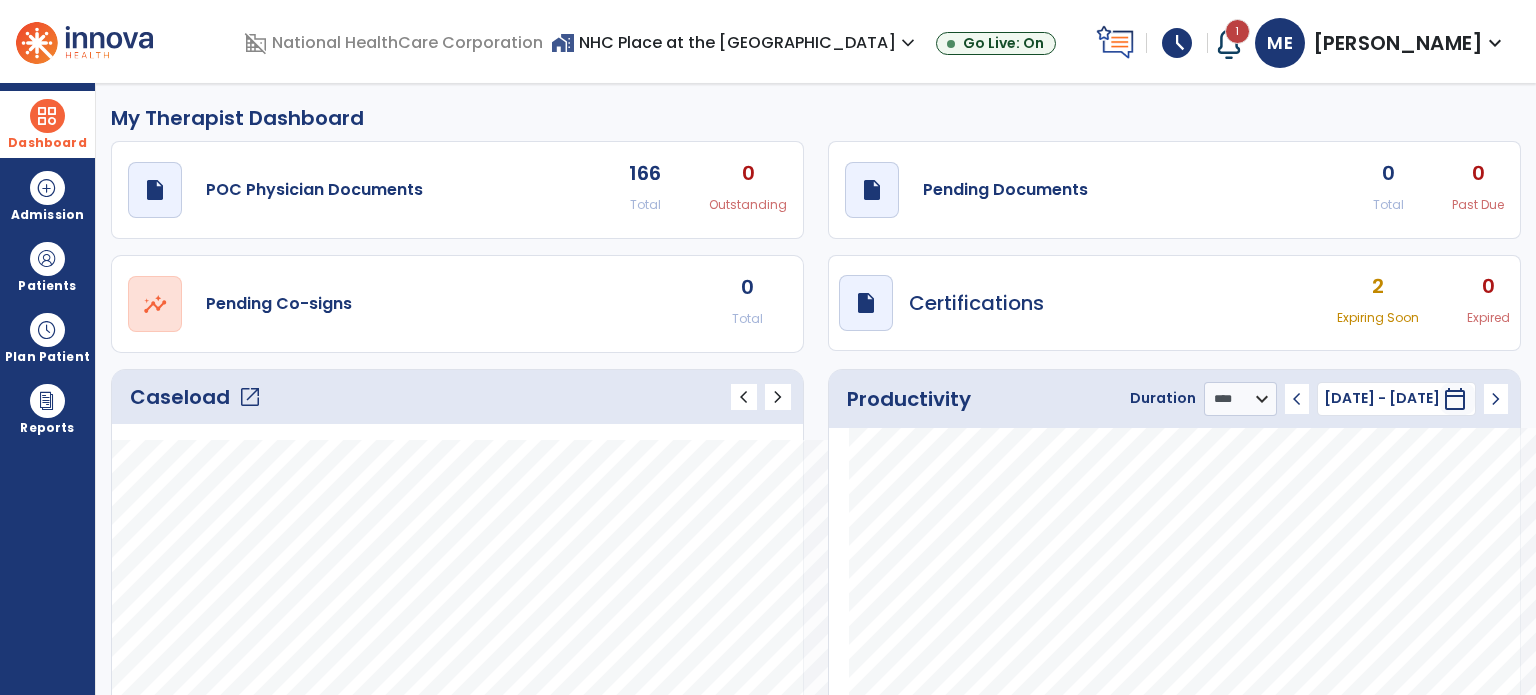 click at bounding box center [47, 116] 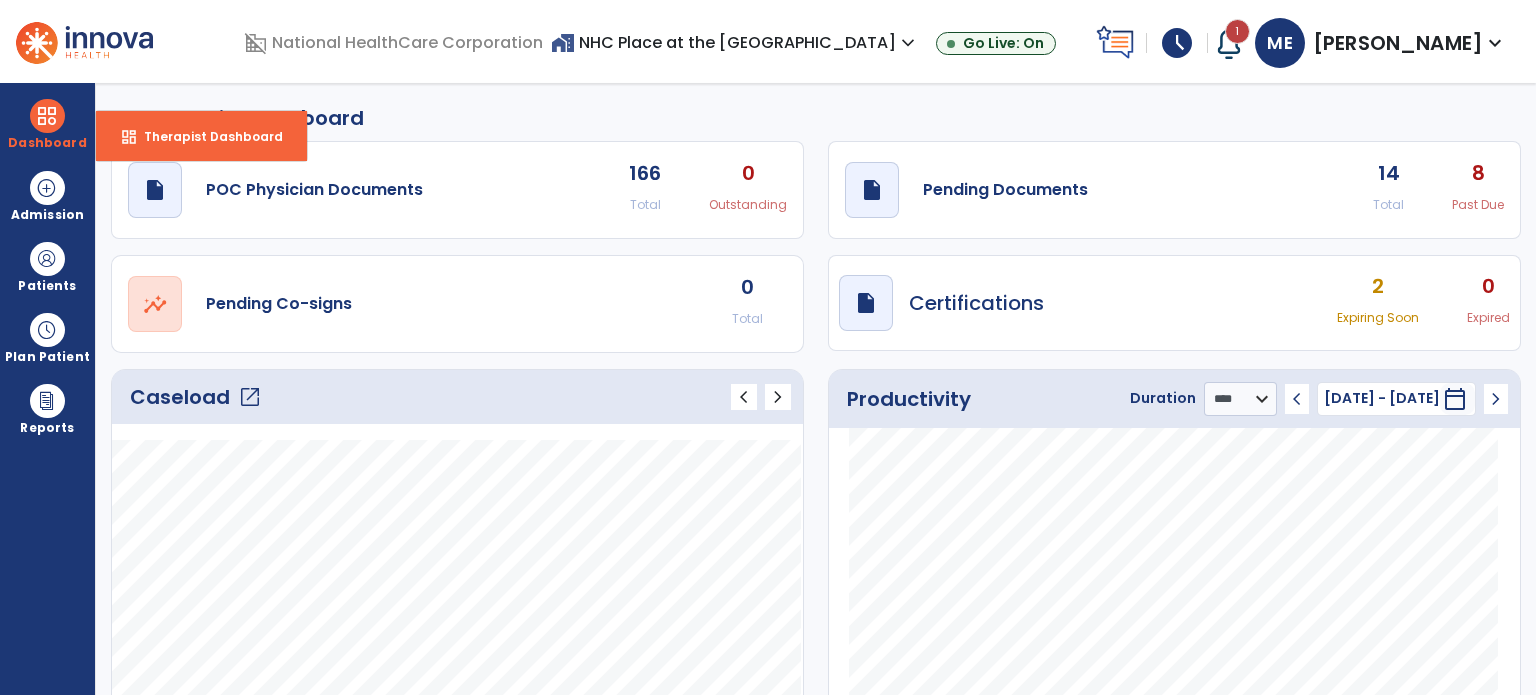 click on "open_in_new" 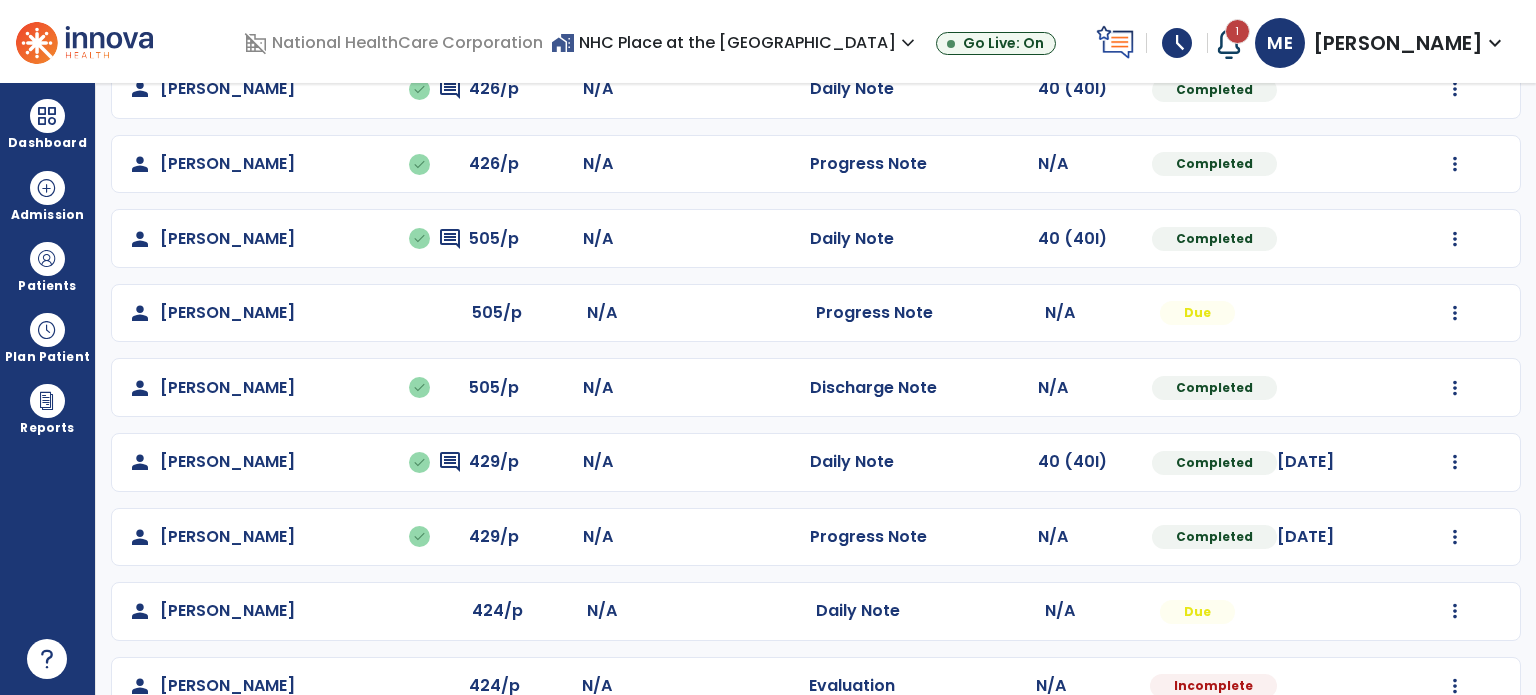 scroll, scrollTop: 840, scrollLeft: 0, axis: vertical 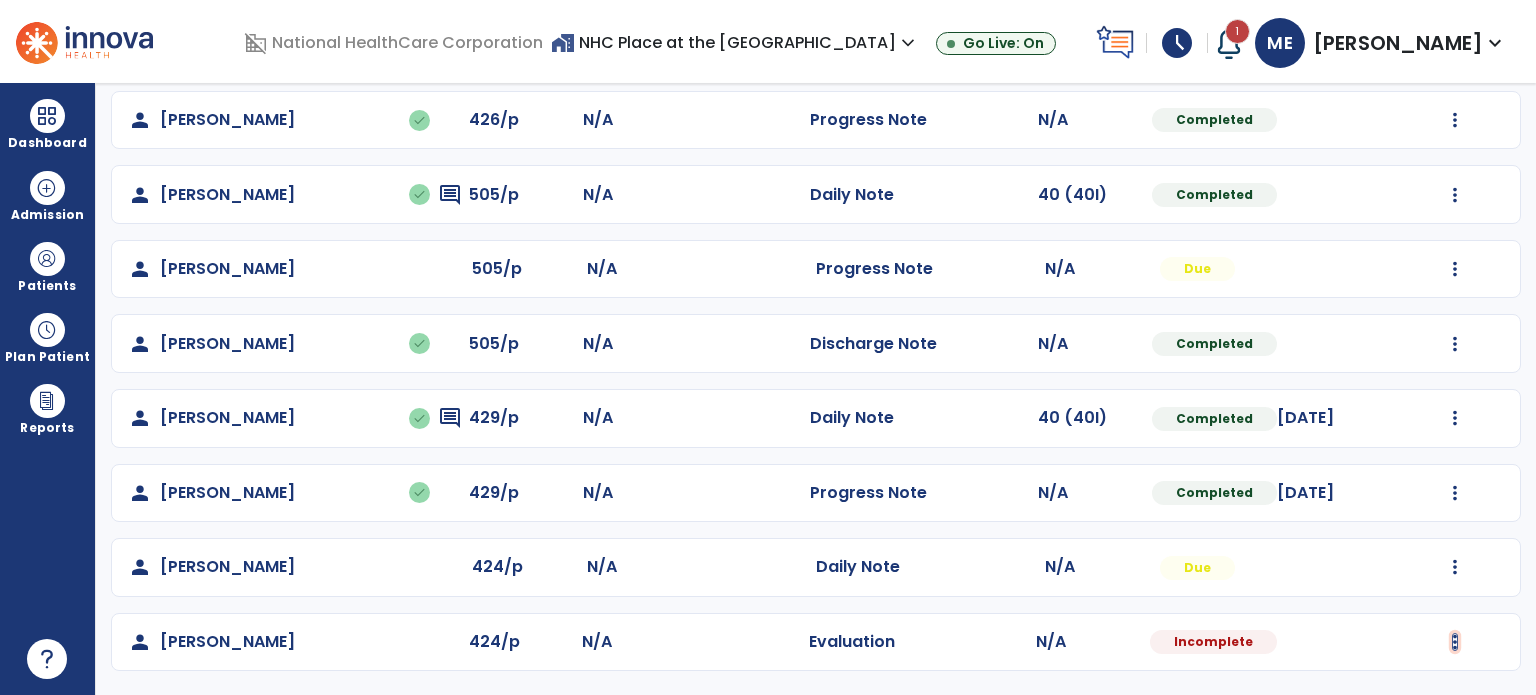 click at bounding box center (1455, -550) 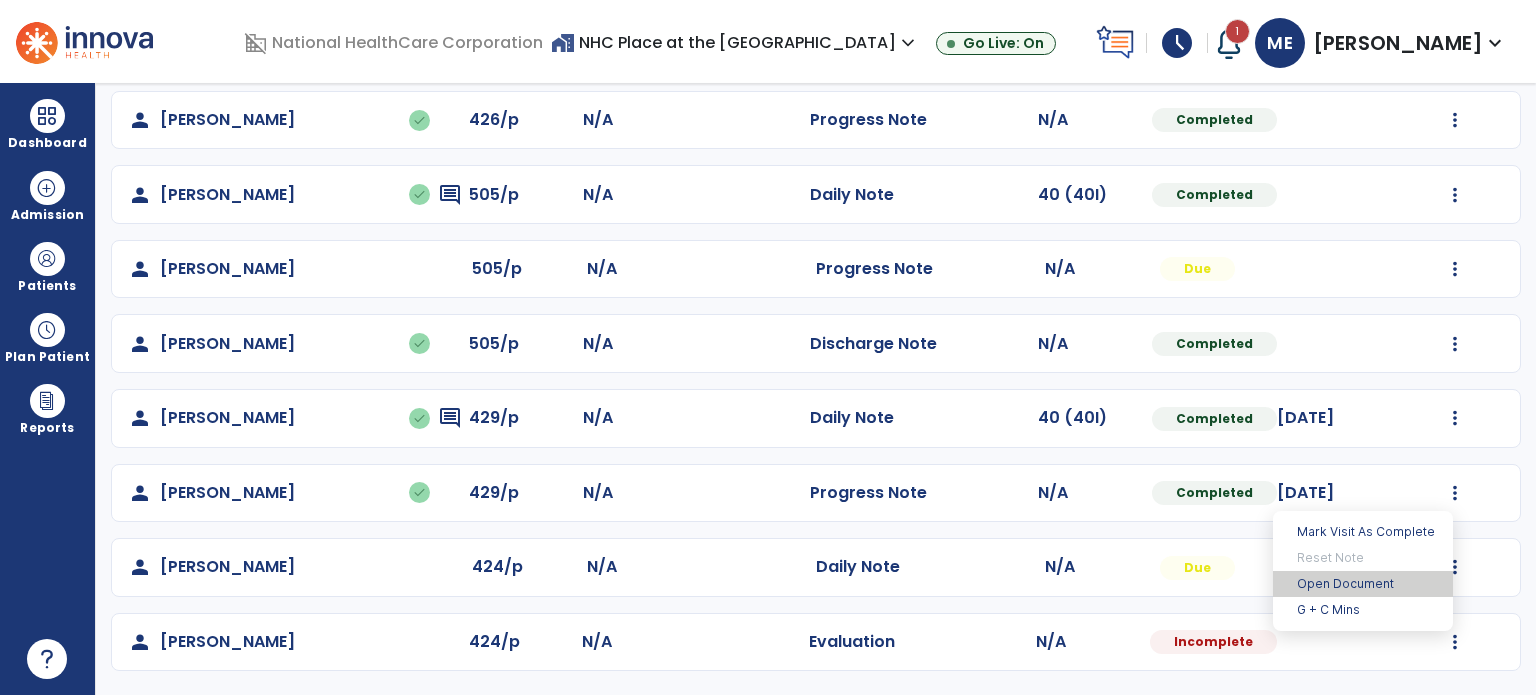 click on "Open Document" at bounding box center [1363, 584] 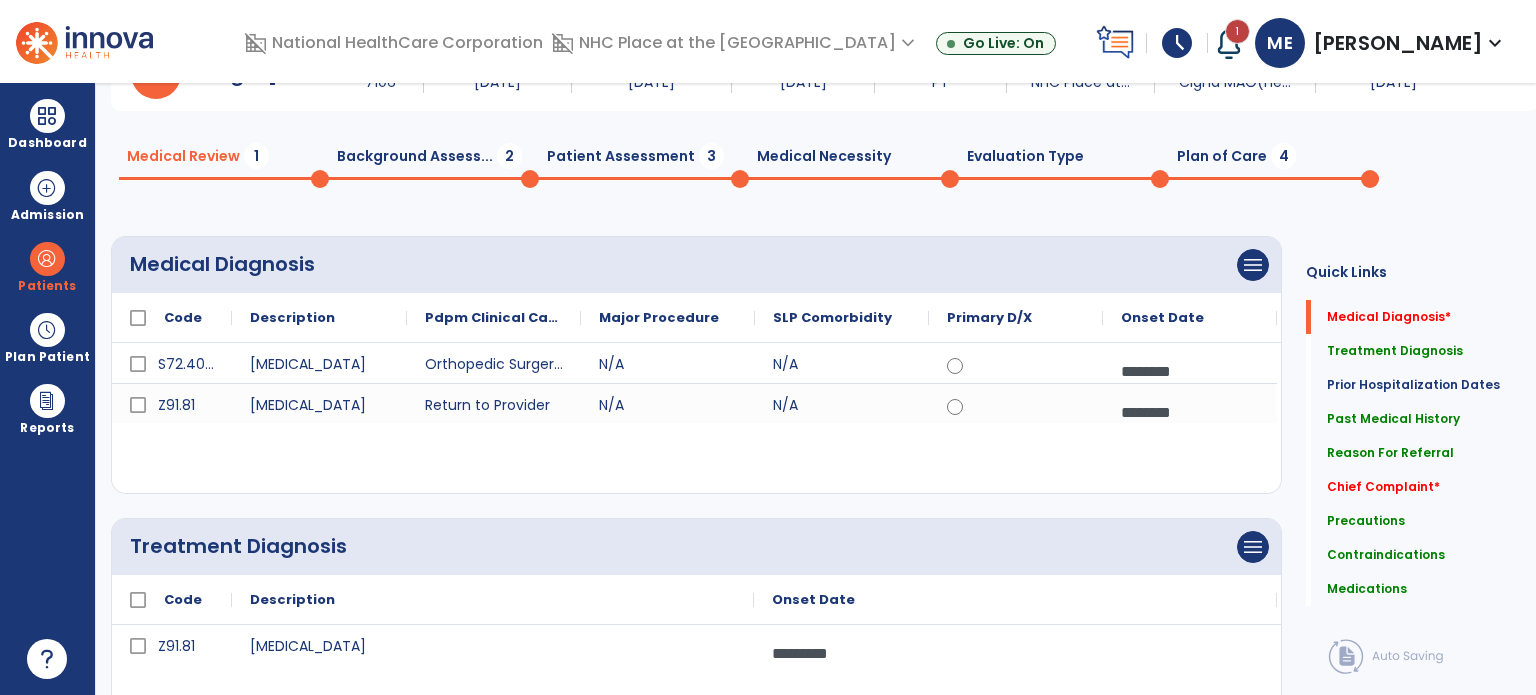 scroll, scrollTop: 0, scrollLeft: 0, axis: both 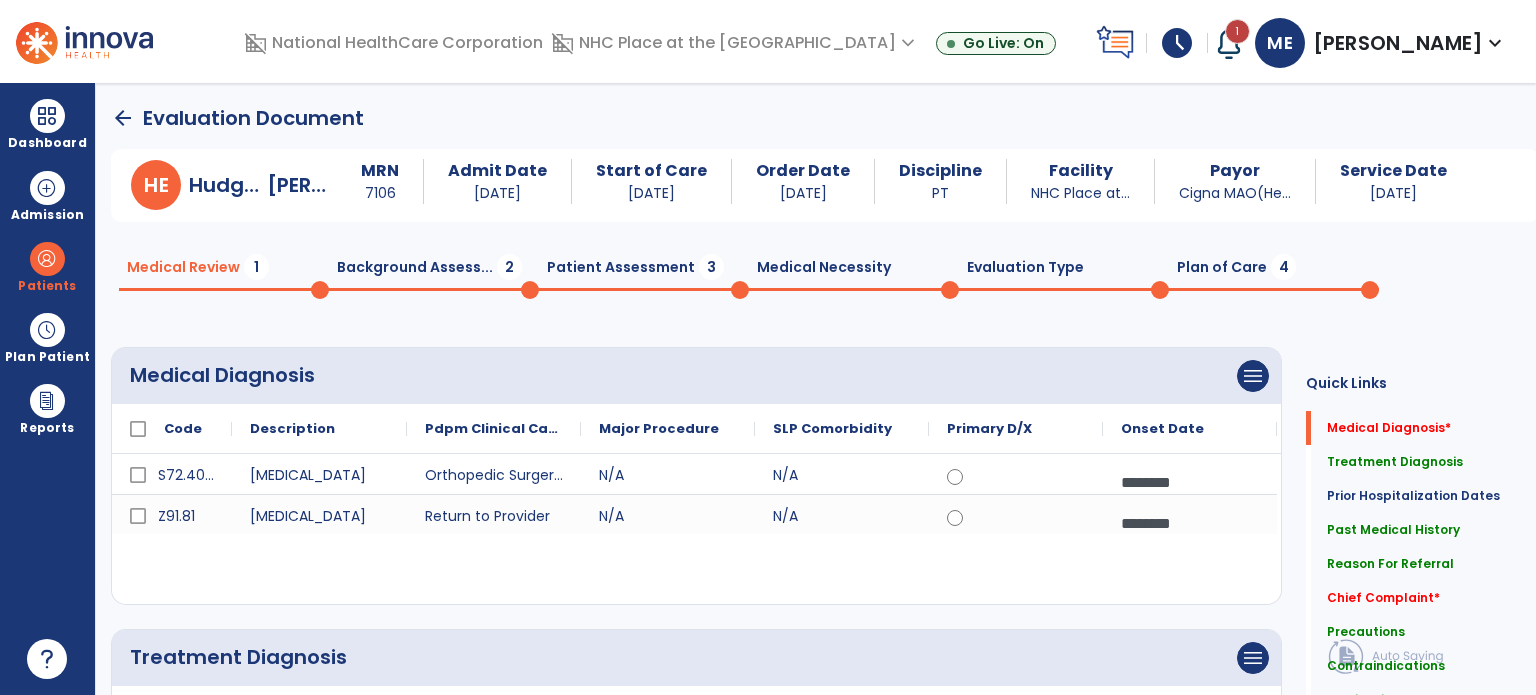 click on "Background Assess...  2" 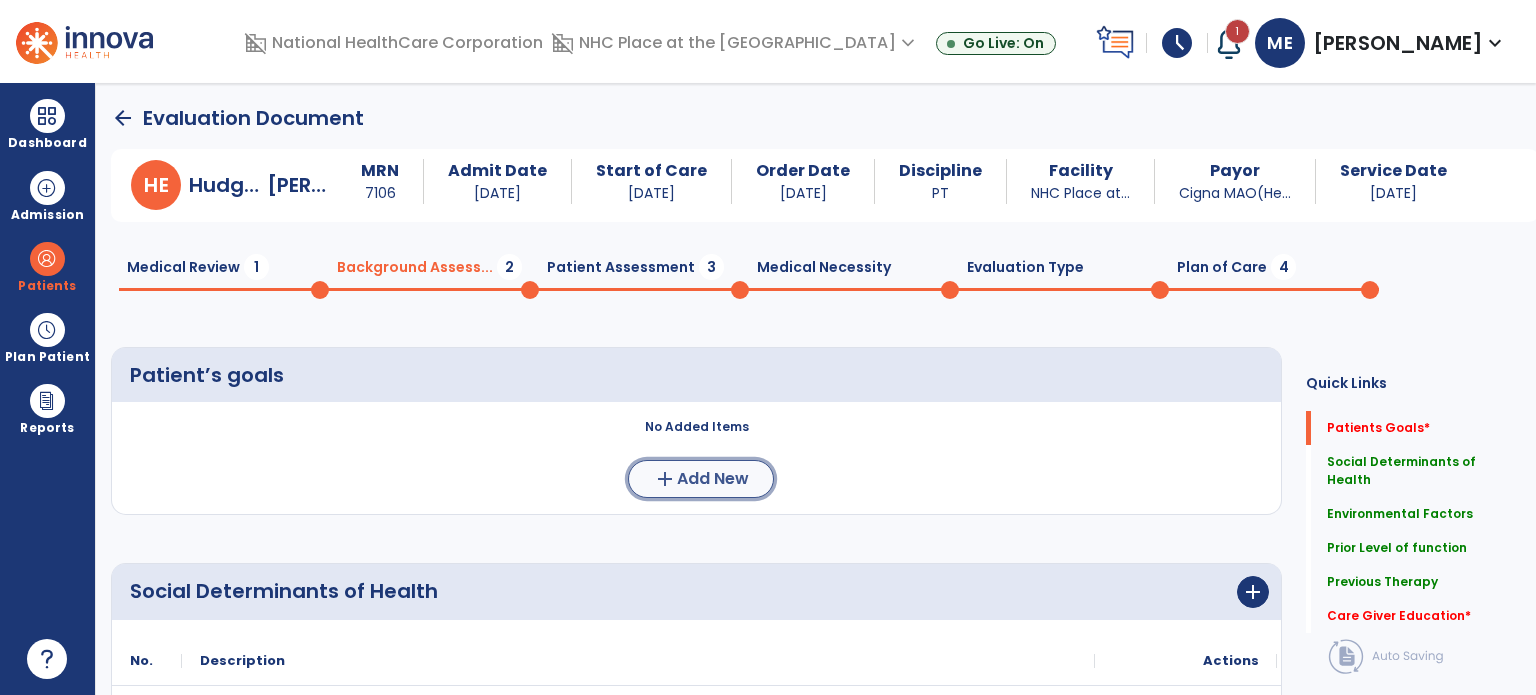 click on "Add New" 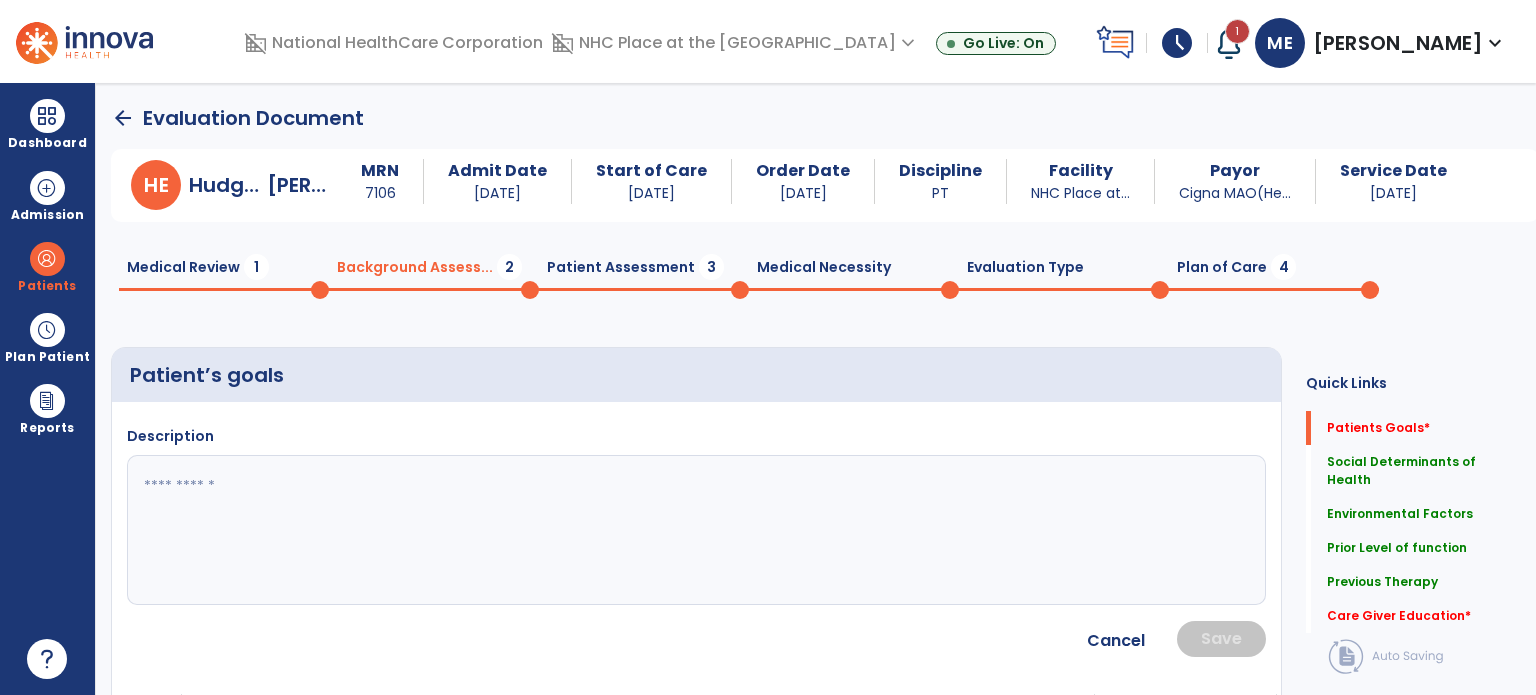 click 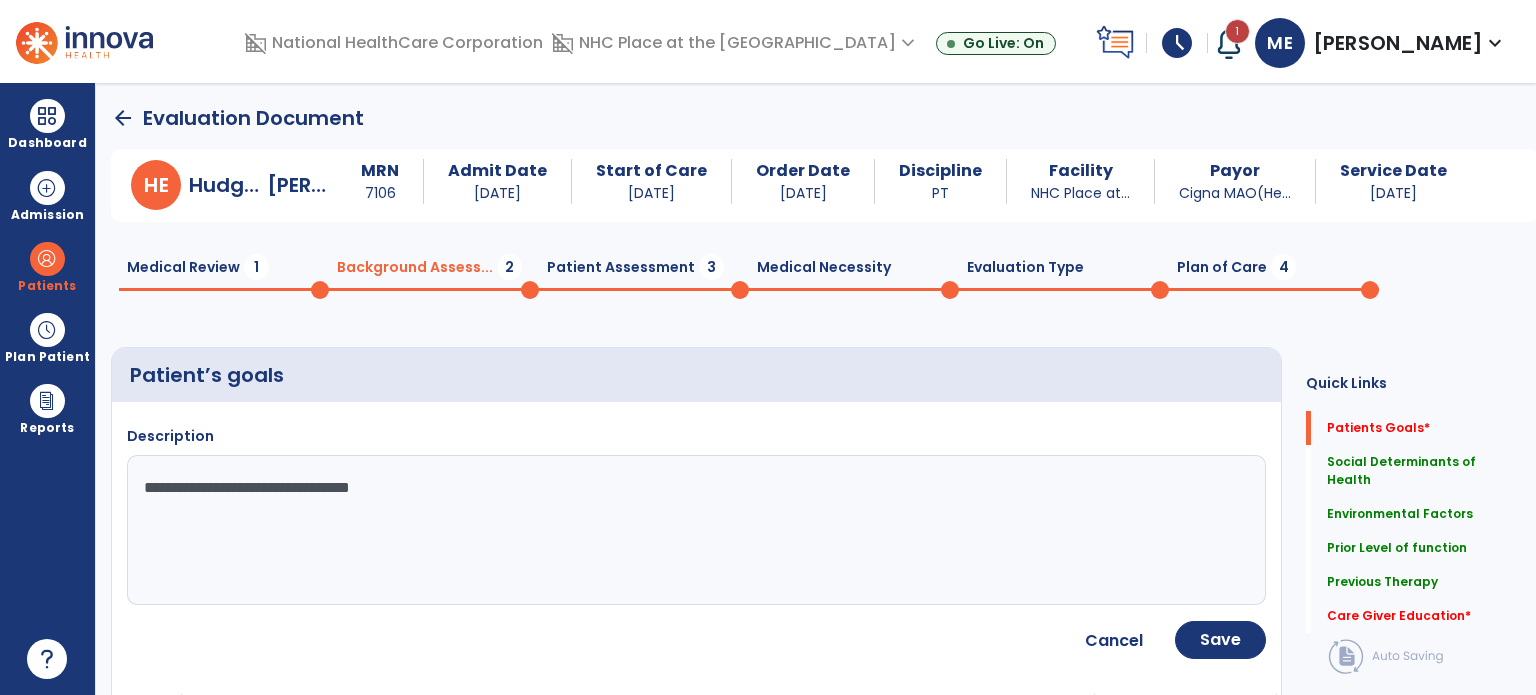 type on "**********" 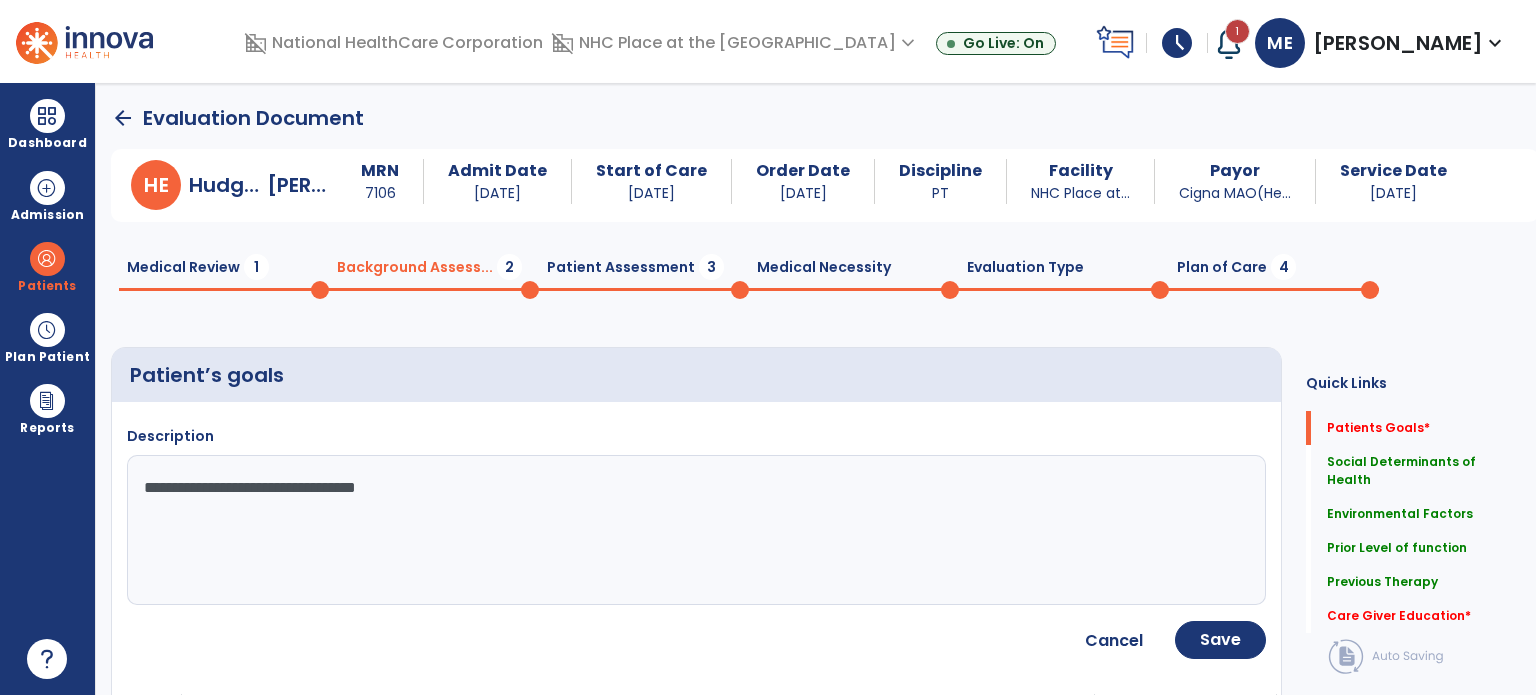 click on "**********" 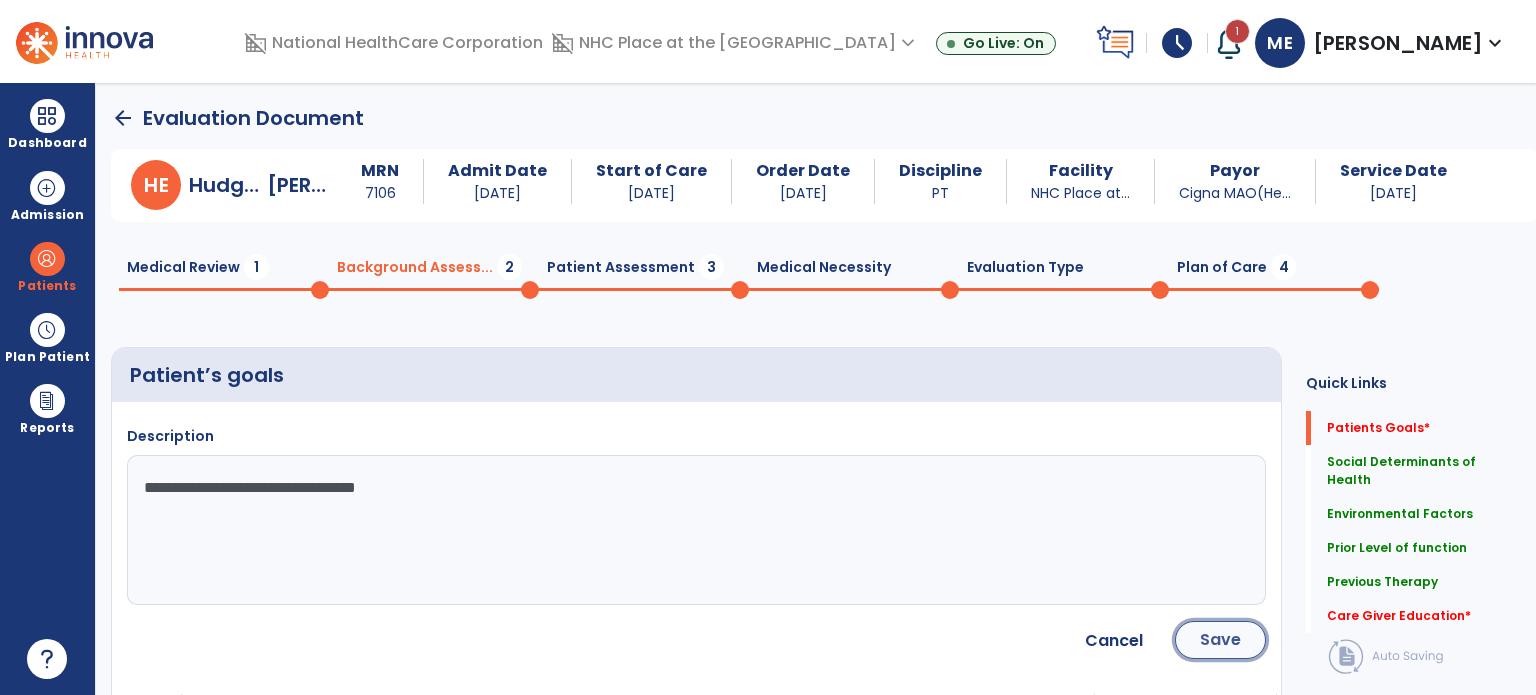 click on "Save" 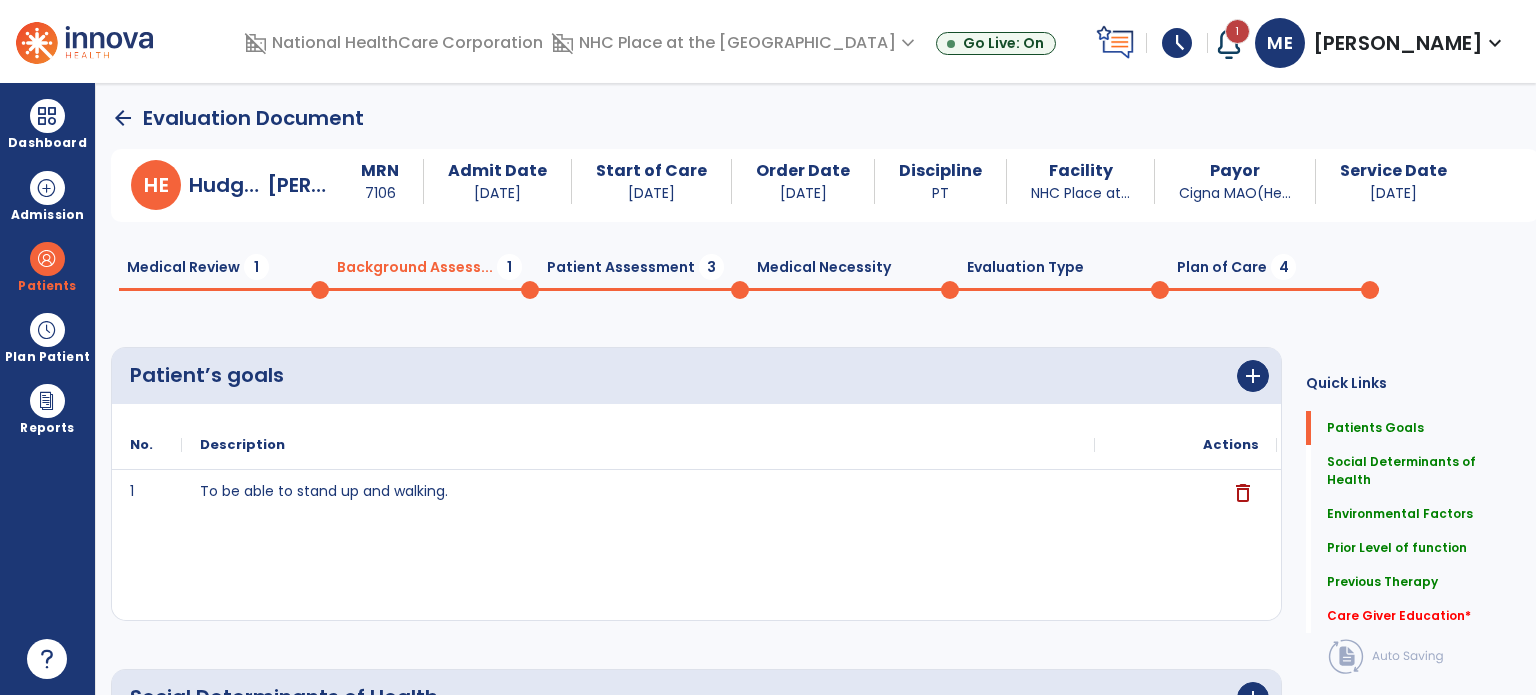 click on "Medical Review  1" 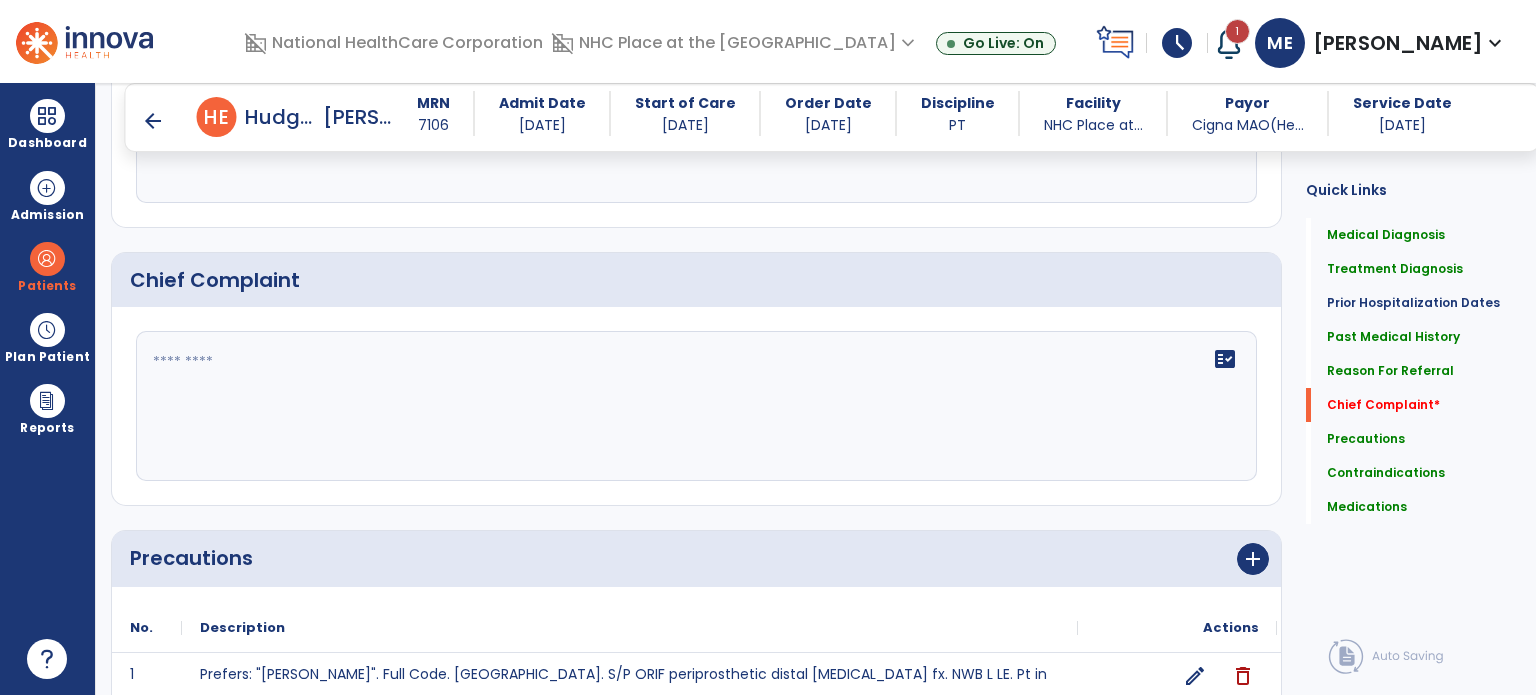 scroll, scrollTop: 1438, scrollLeft: 0, axis: vertical 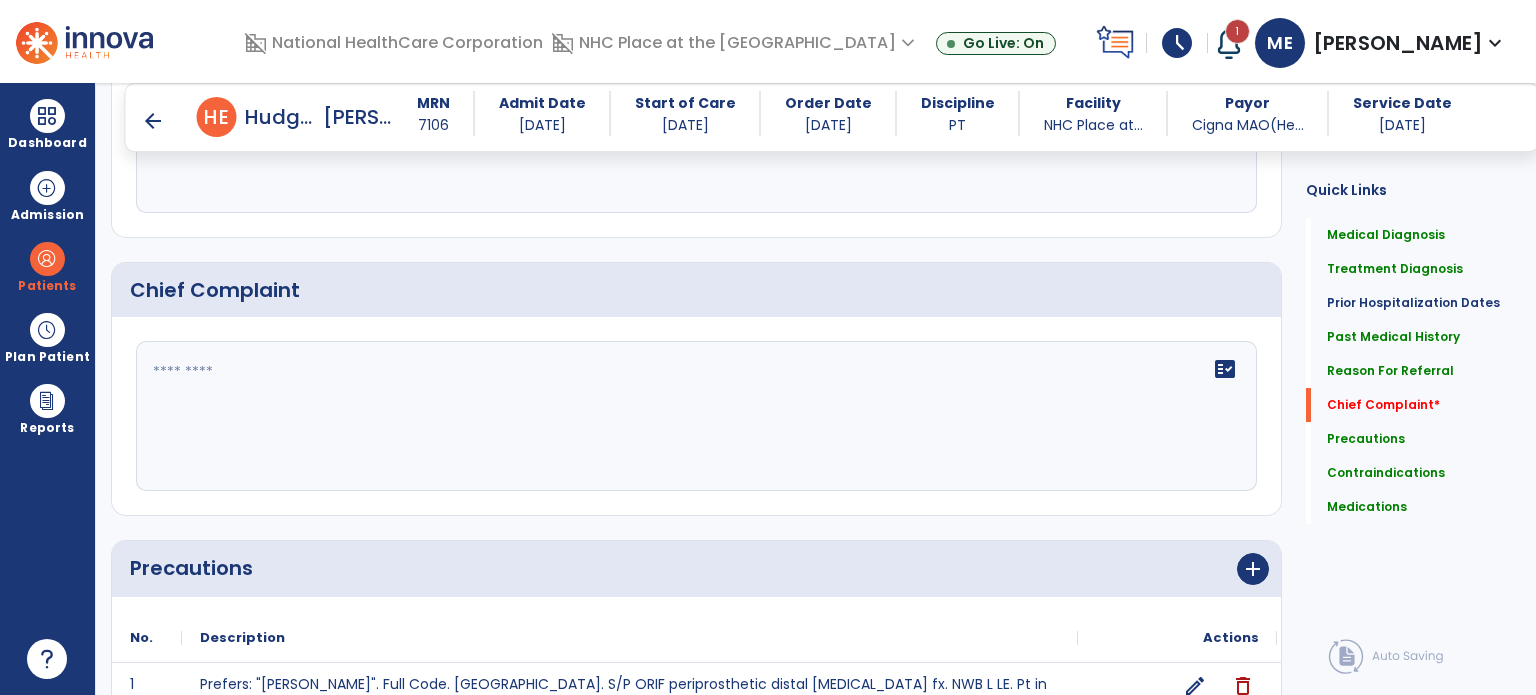 click on "fact_check" 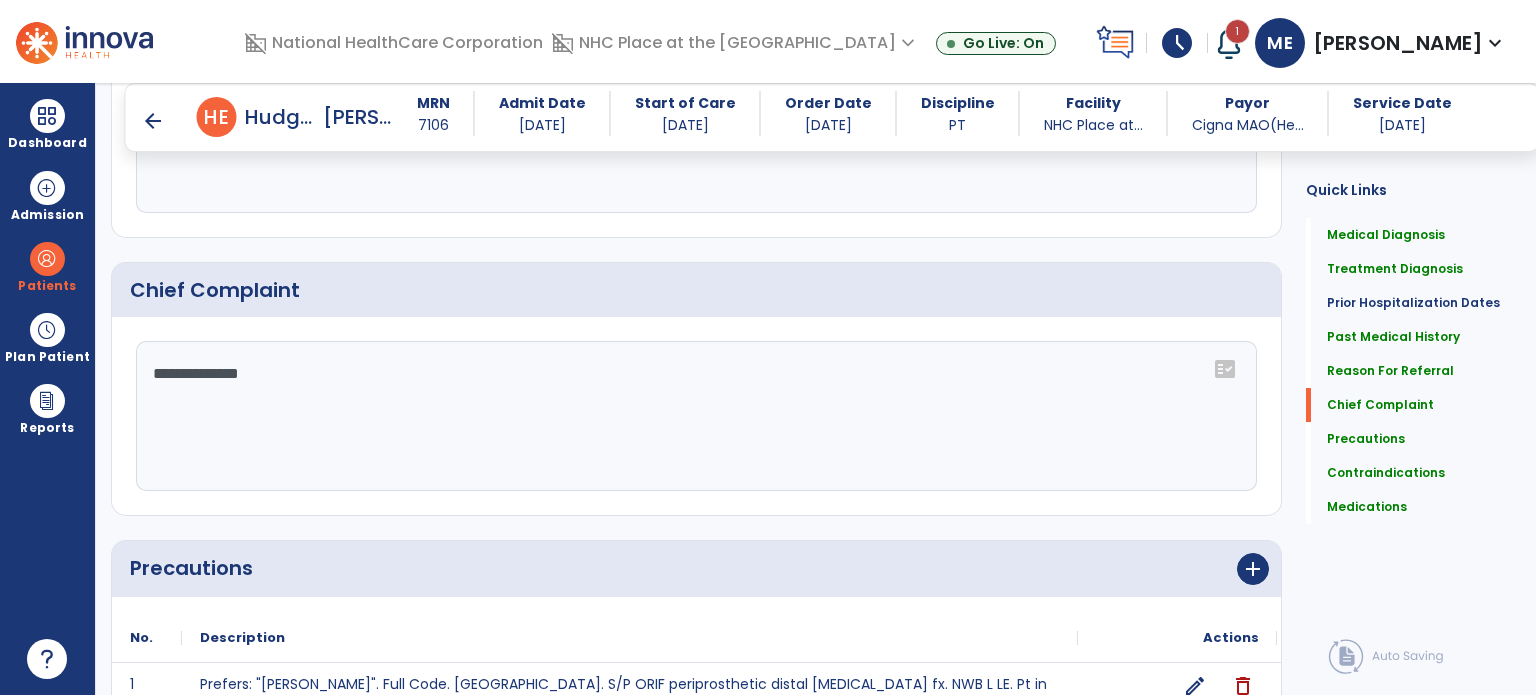 click on "**********" 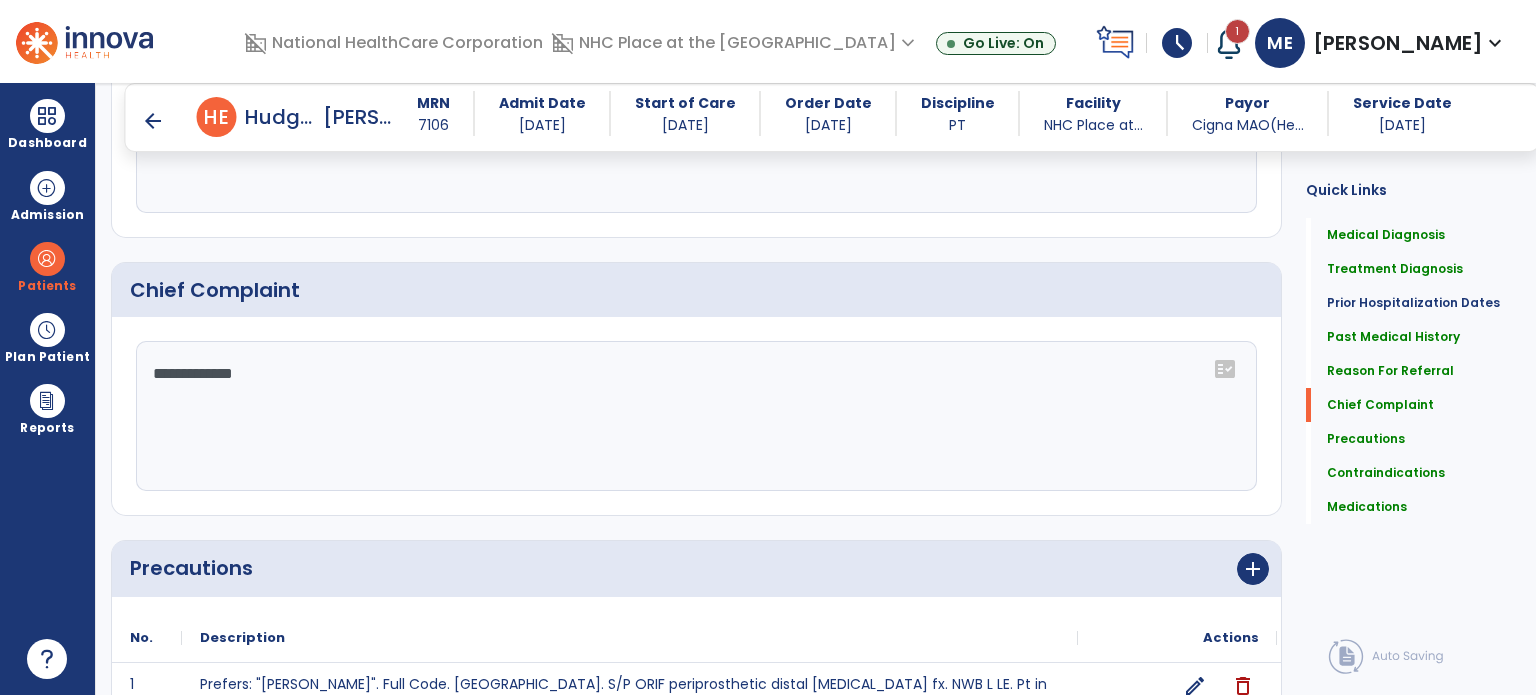 type on "**********" 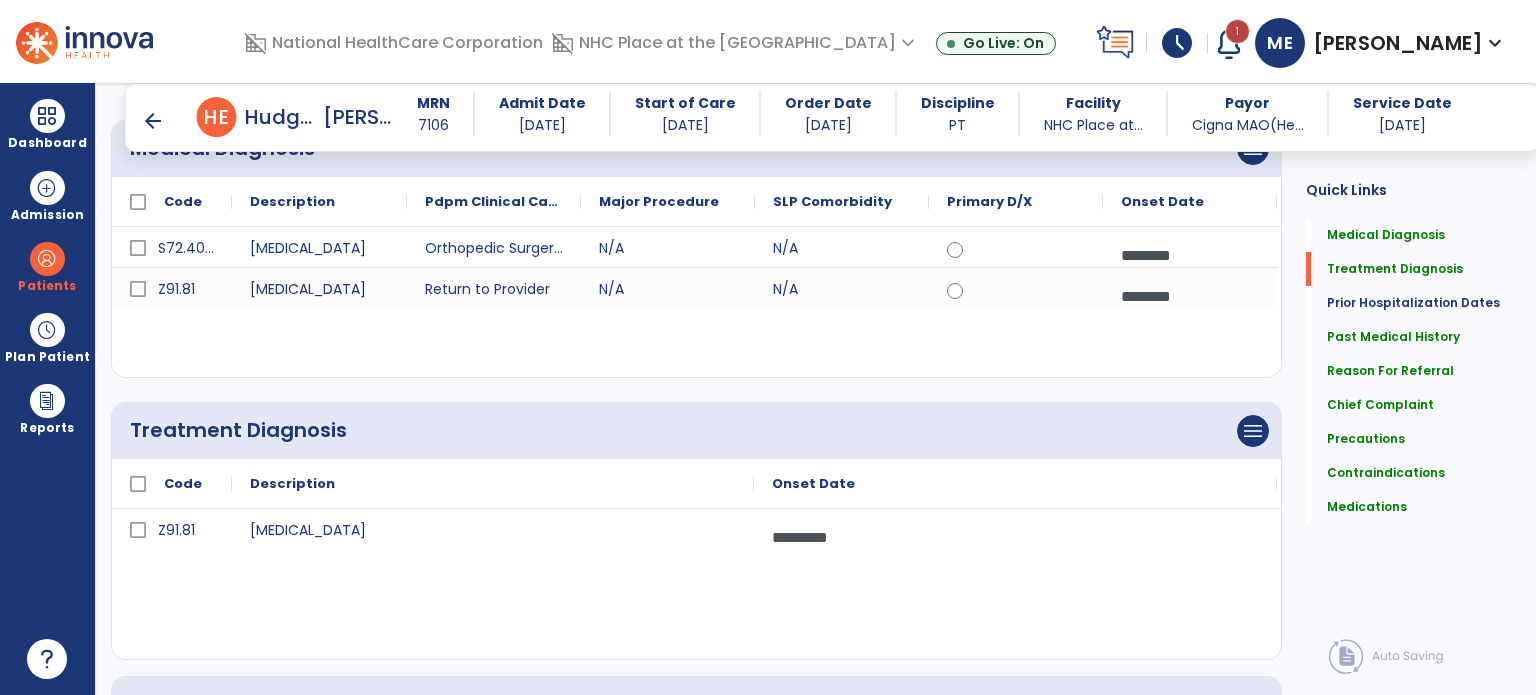 scroll, scrollTop: 0, scrollLeft: 0, axis: both 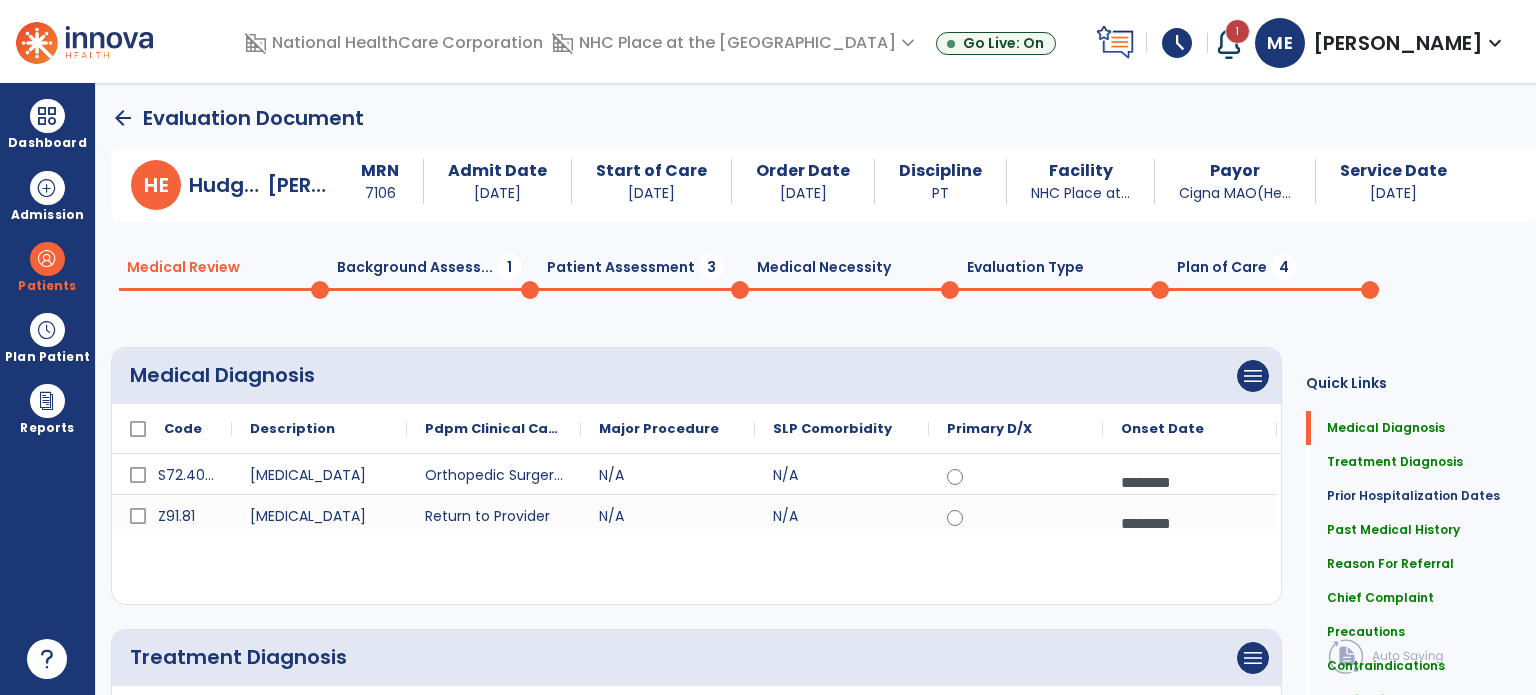 click on "Background Assess...  1" 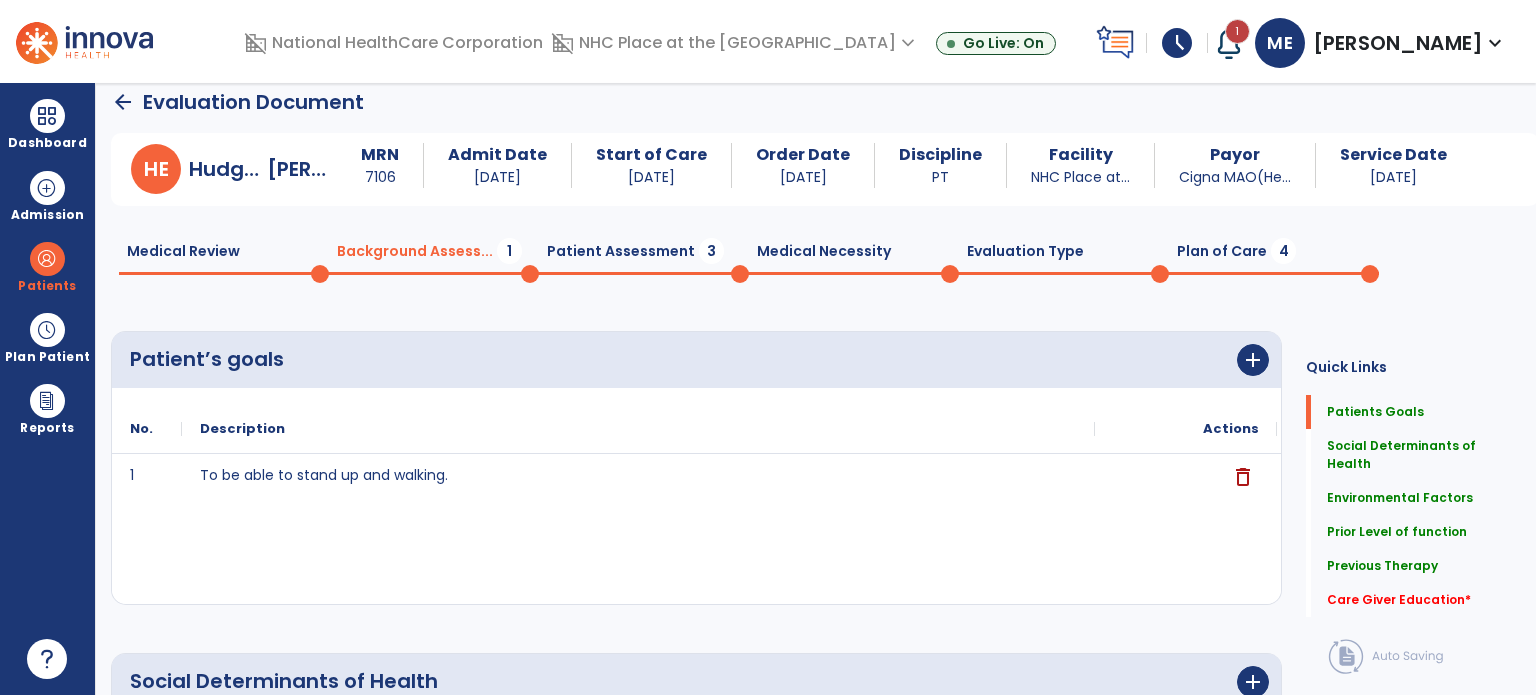 scroll, scrollTop: 0, scrollLeft: 0, axis: both 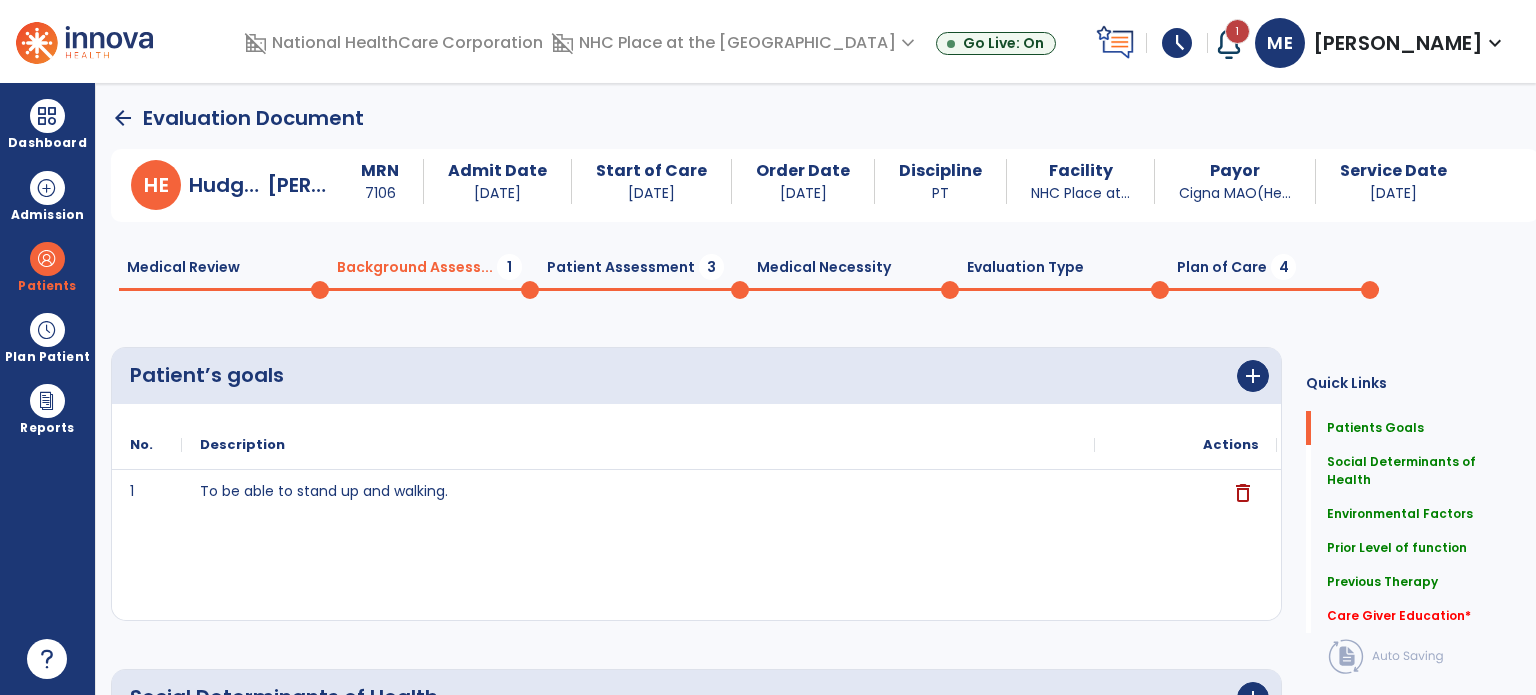 click on "Patient Assessment  3" 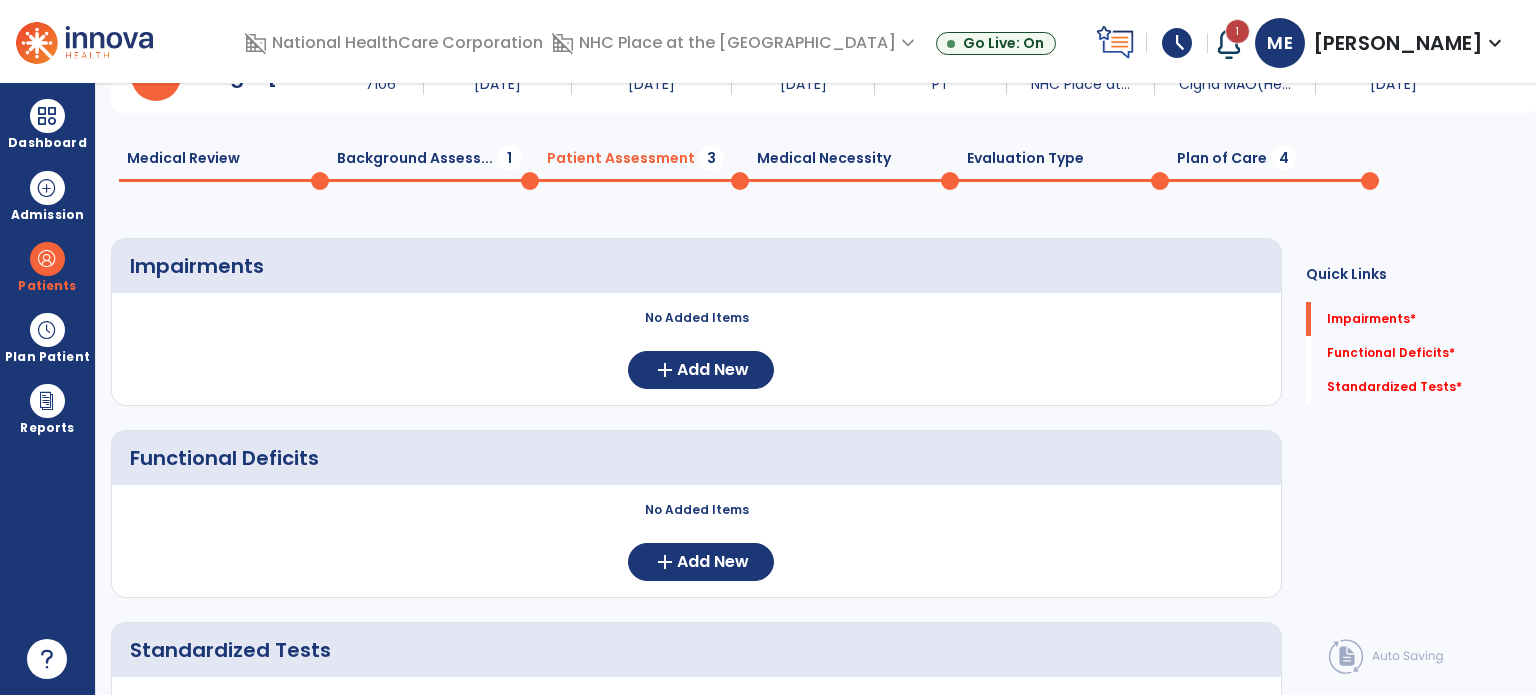 scroll, scrollTop: 0, scrollLeft: 0, axis: both 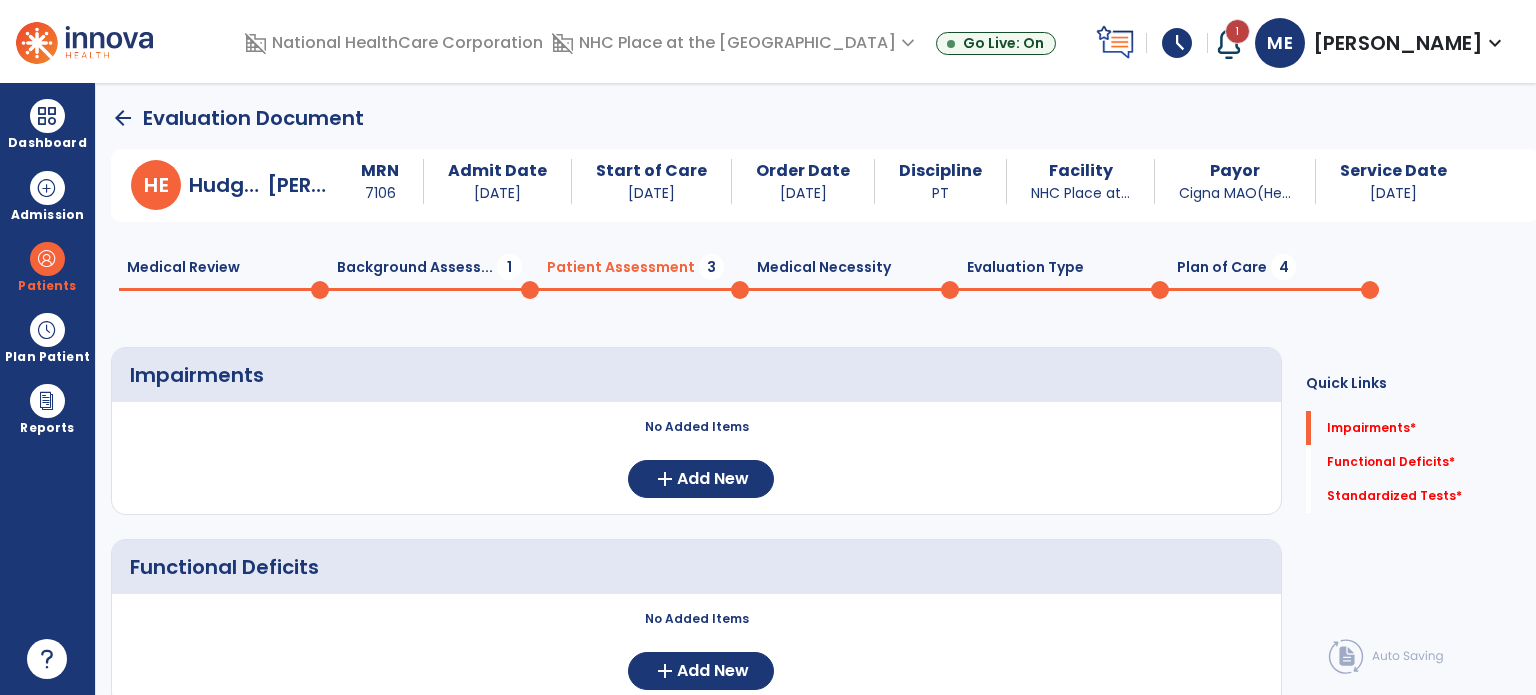 click on "Background Assess...  1" 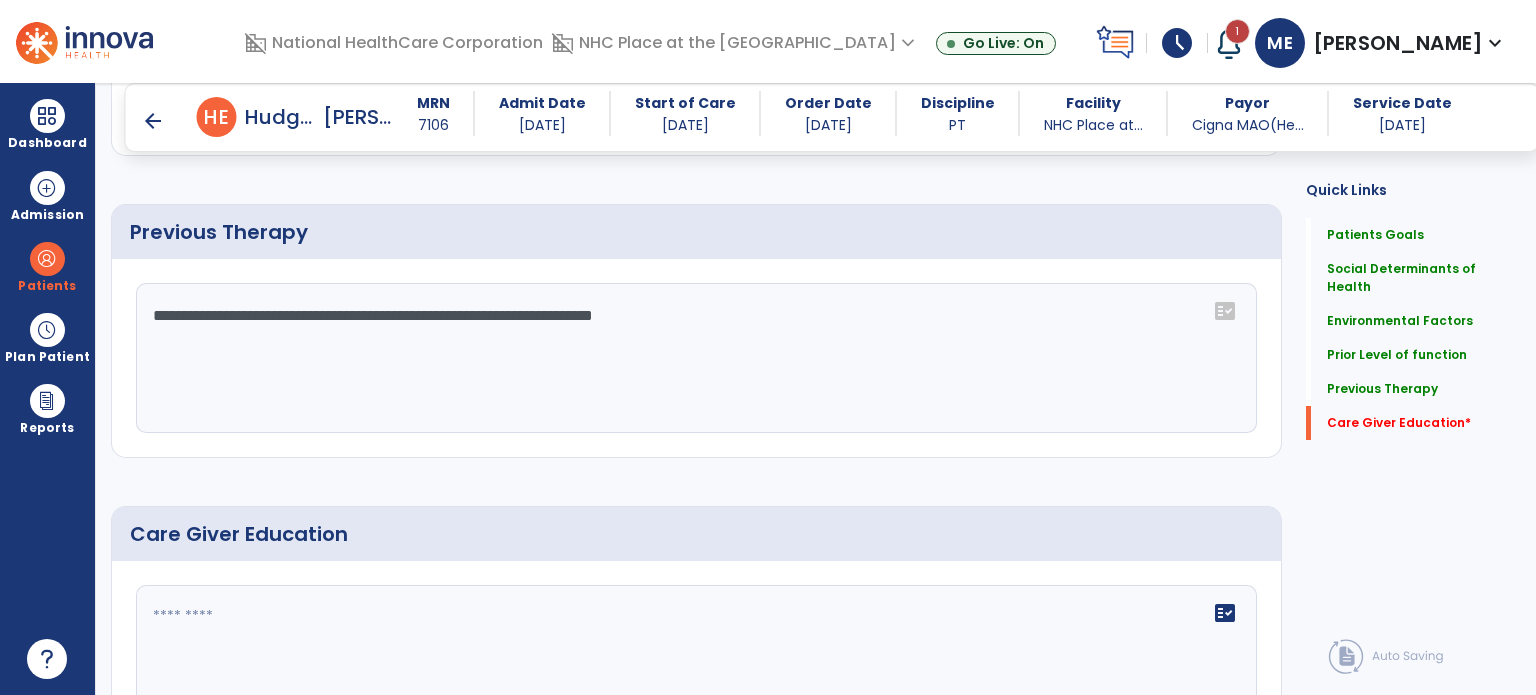 scroll, scrollTop: 1523, scrollLeft: 0, axis: vertical 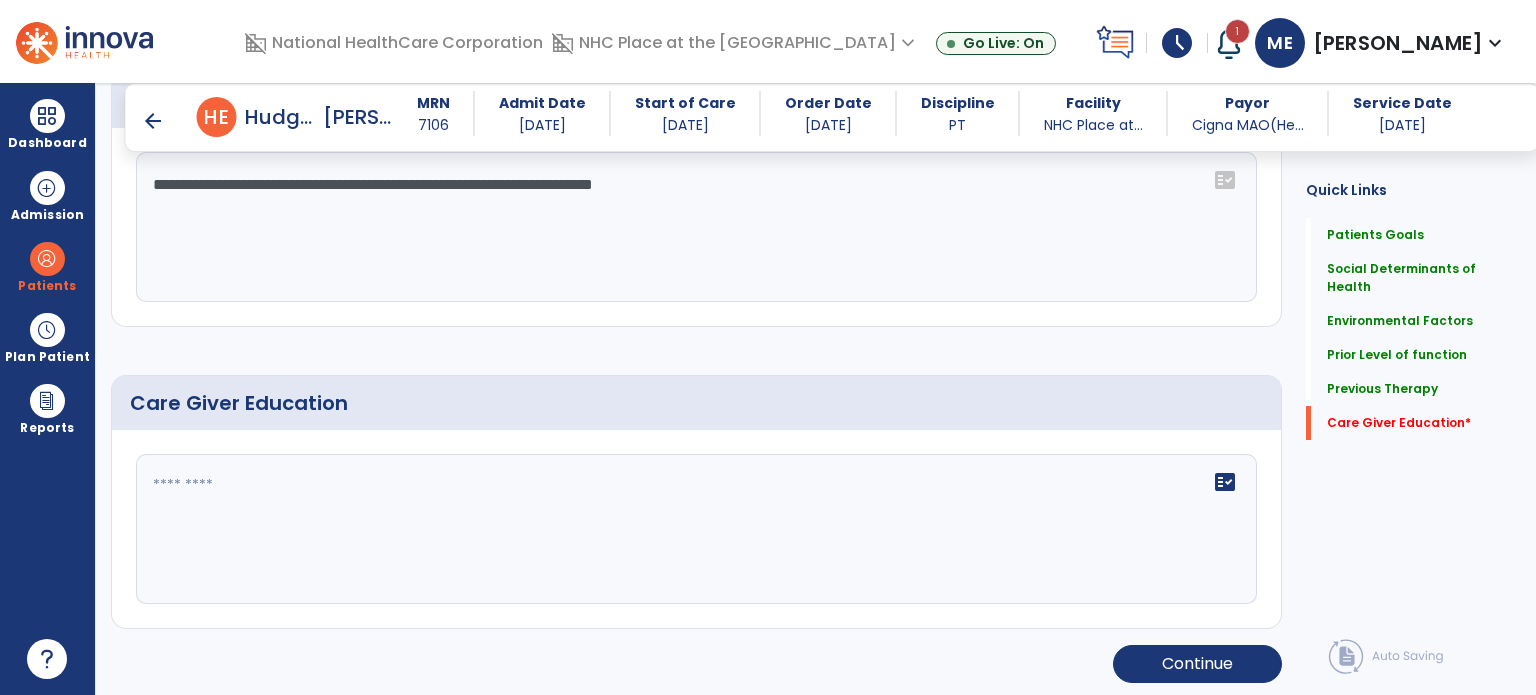 click on "fact_check" 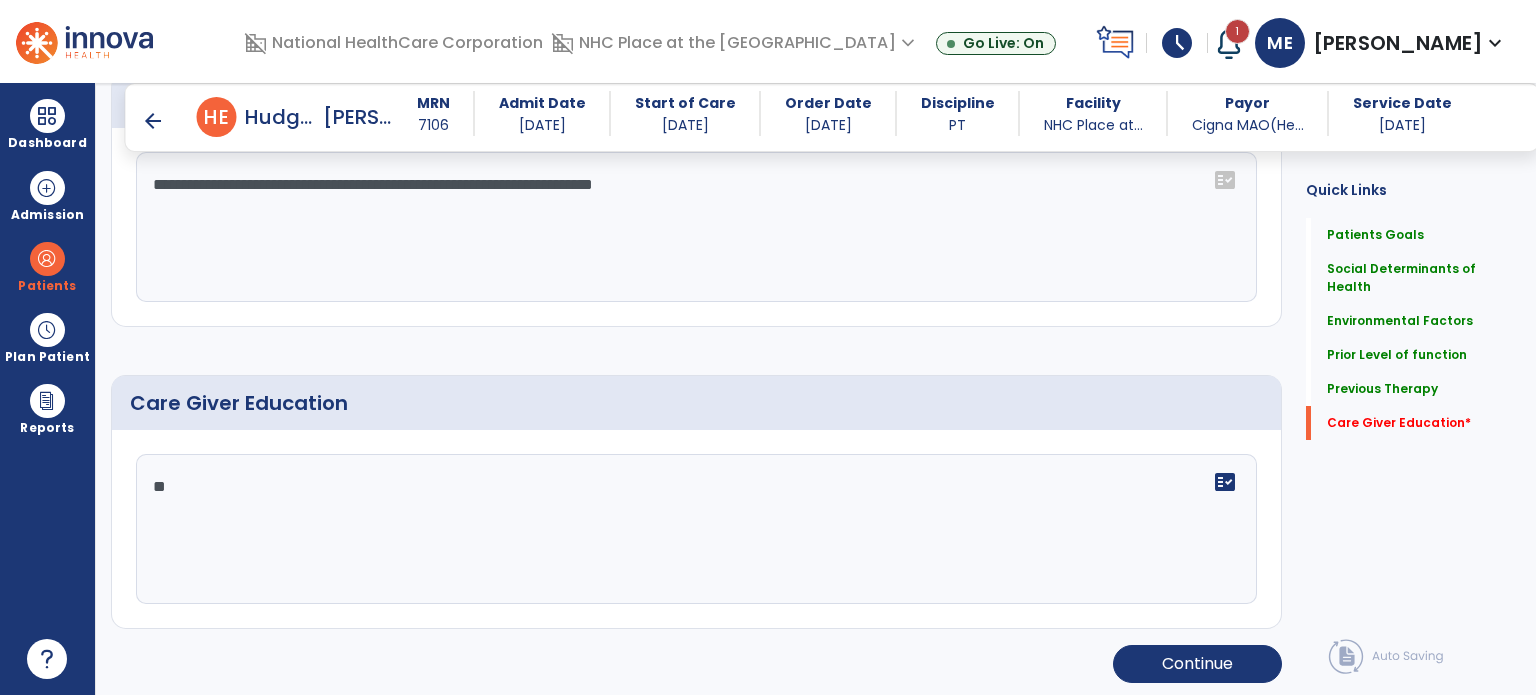 type on "*" 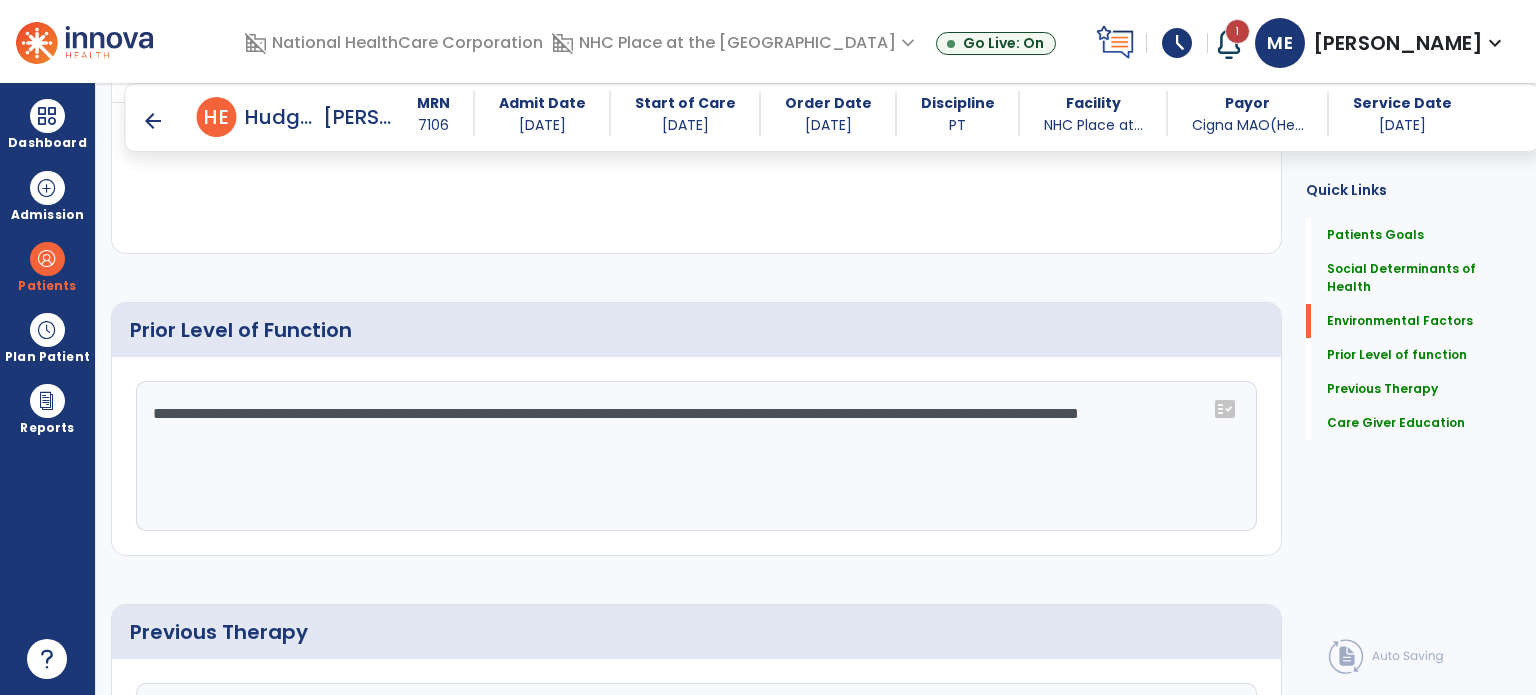 scroll, scrollTop: 993, scrollLeft: 0, axis: vertical 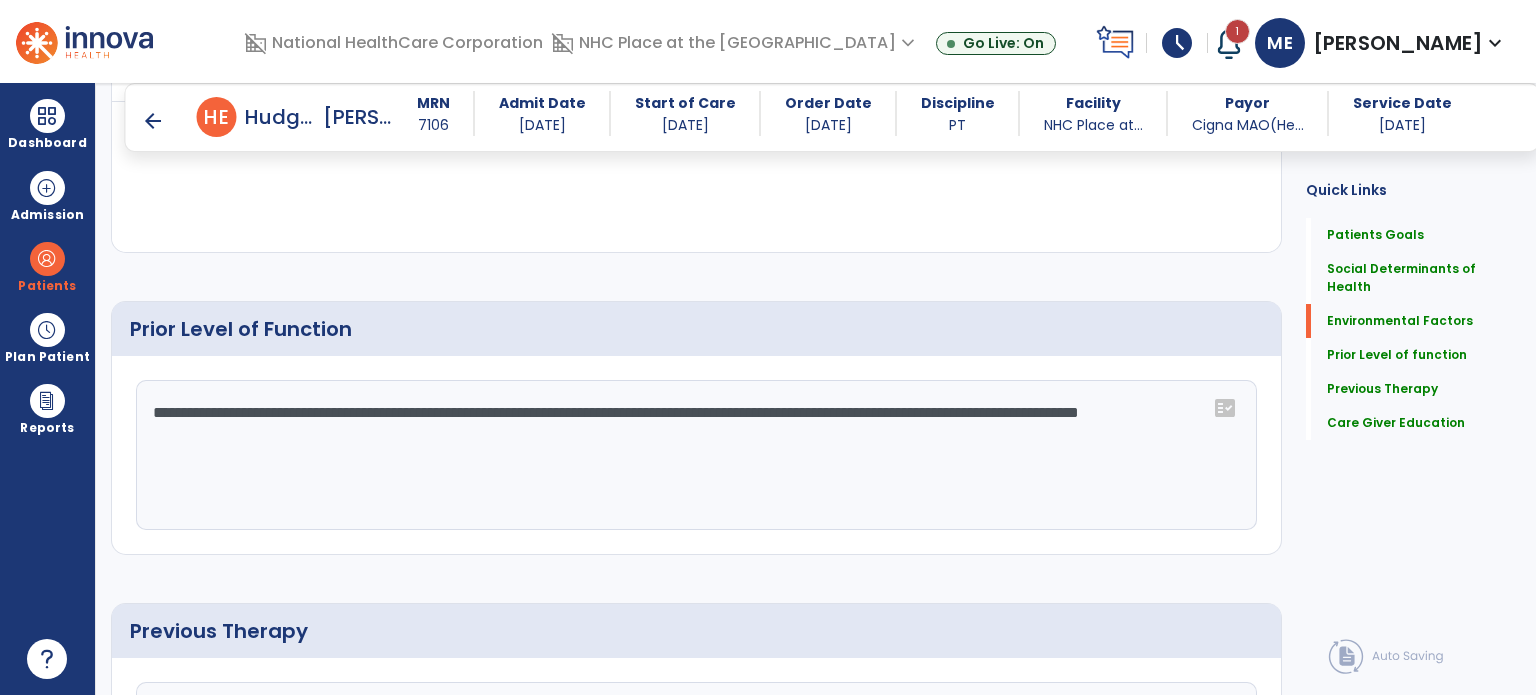 type on "**********" 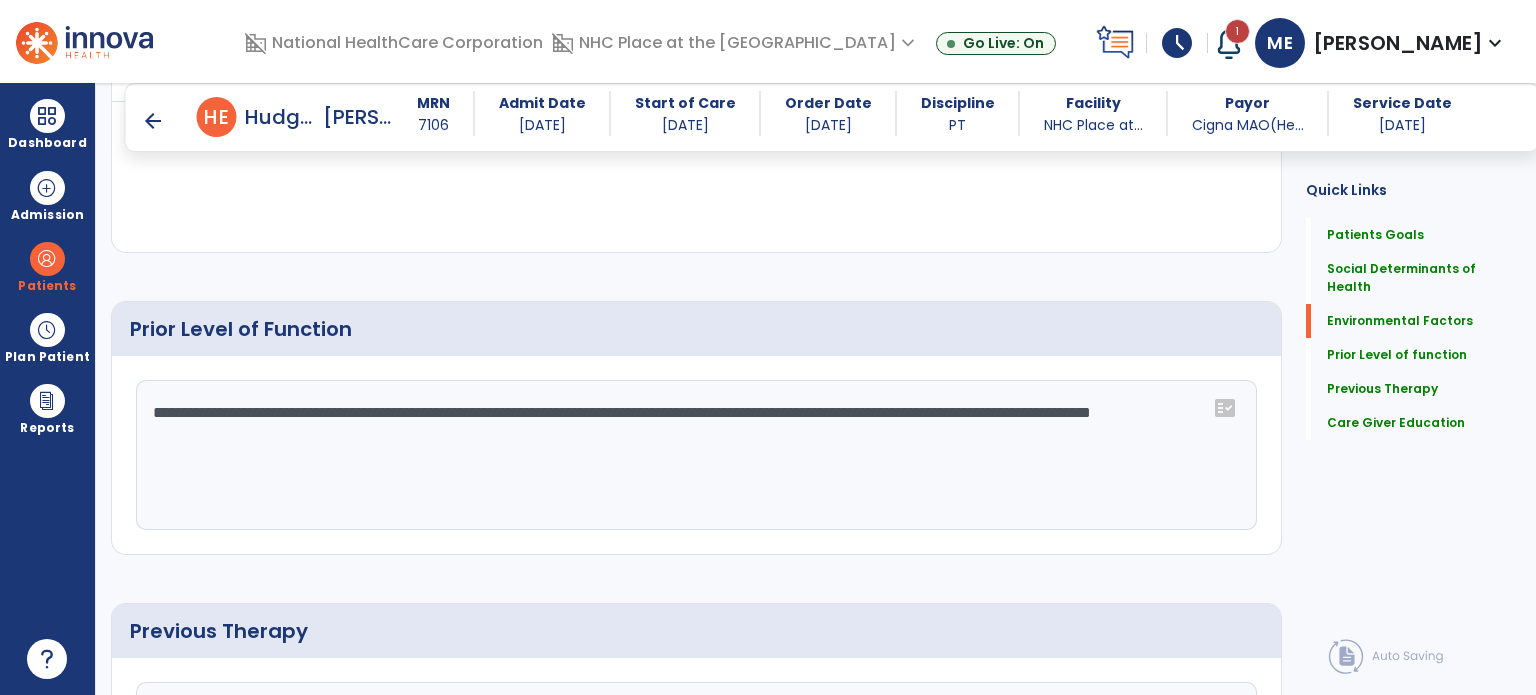 click on "**********" 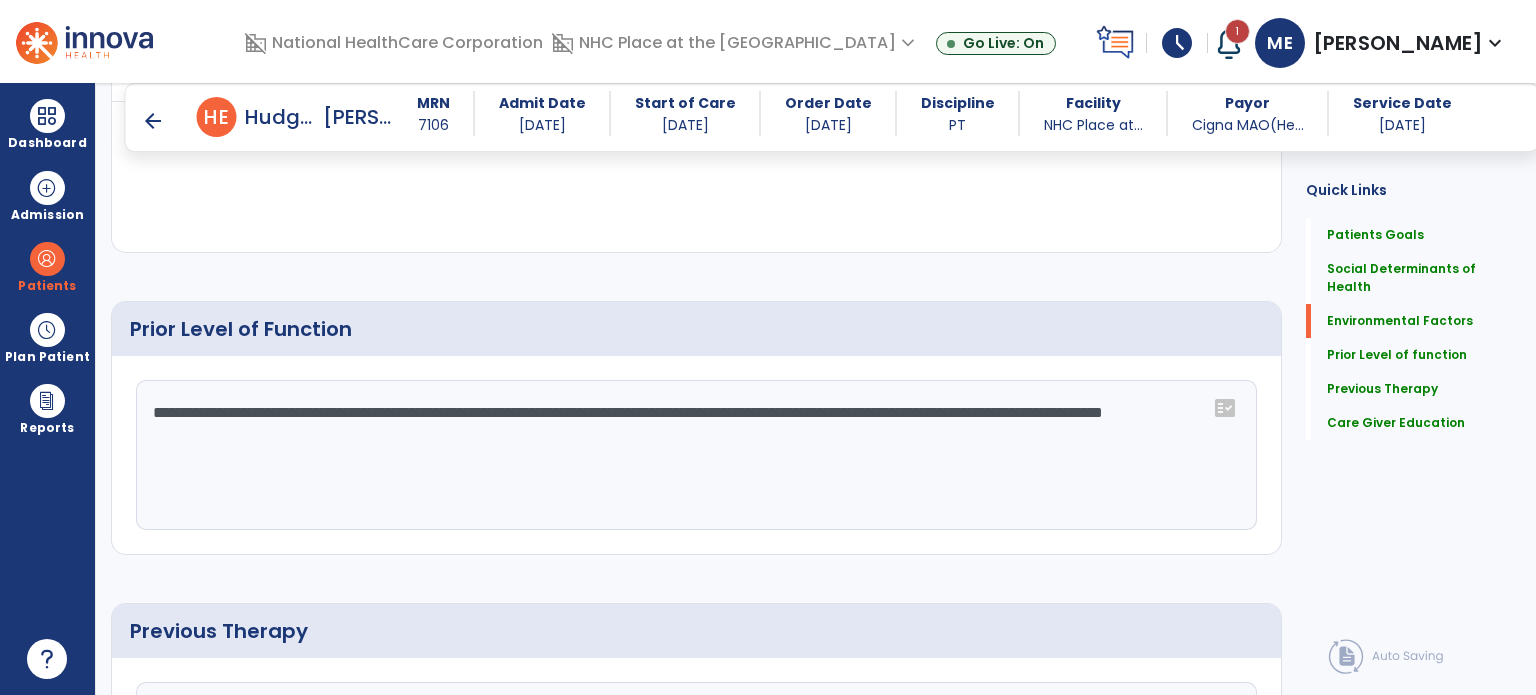 click on "**********" 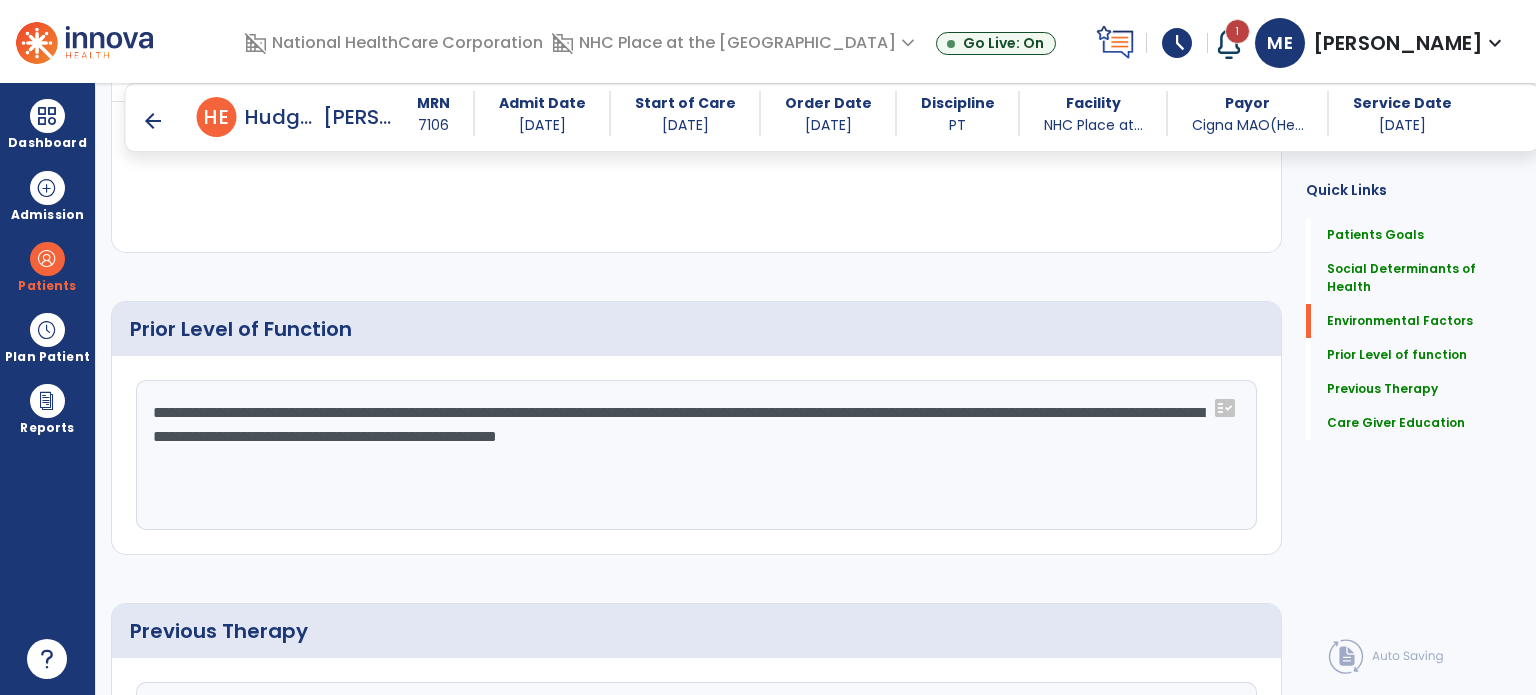 click on "**********" 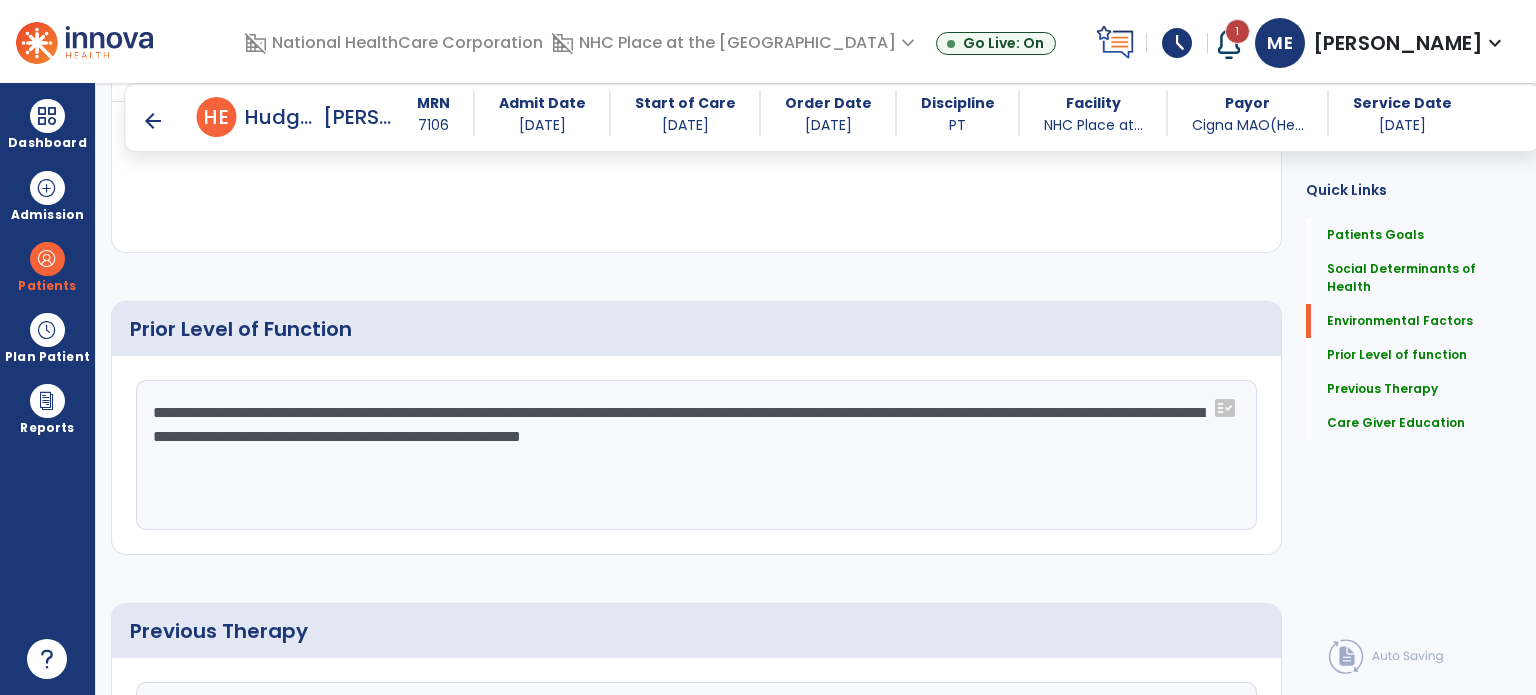 click on "**********" 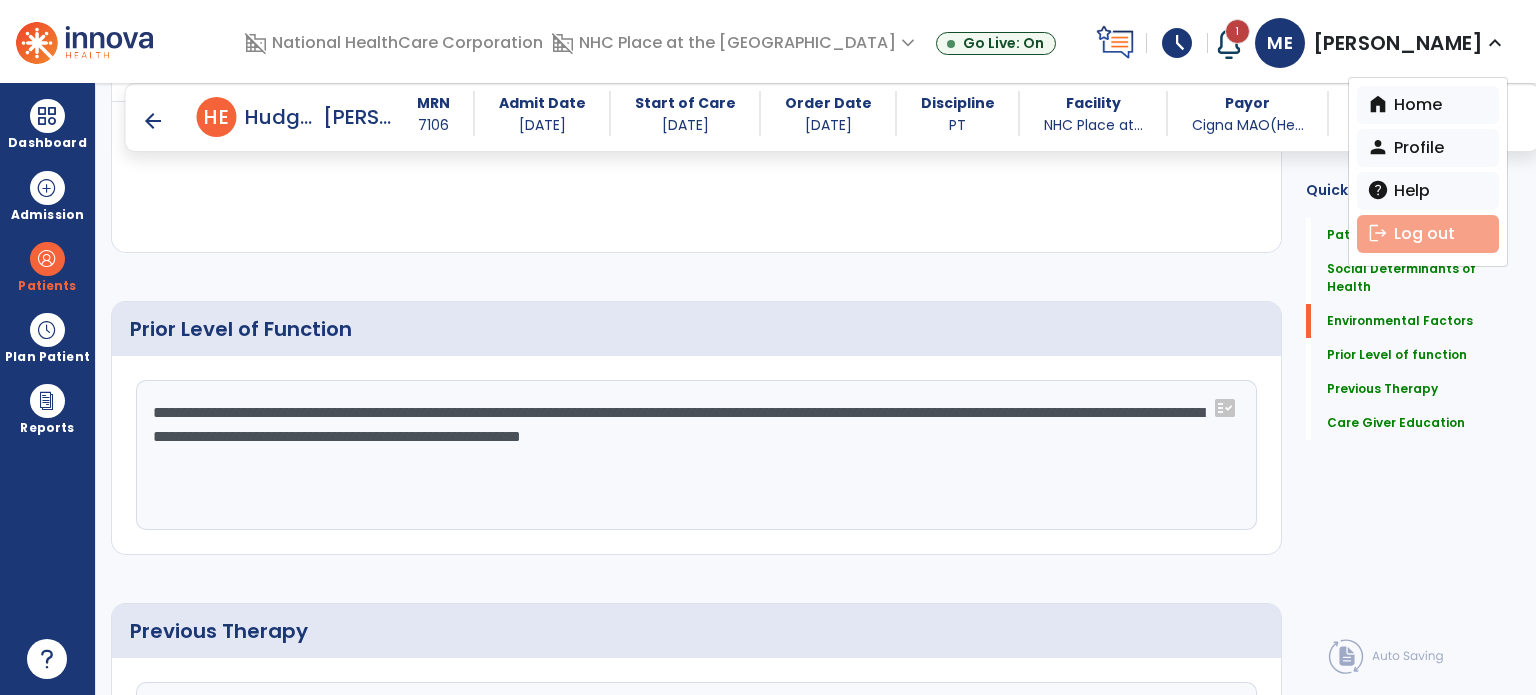 click on "logout   Log out" at bounding box center (1428, 234) 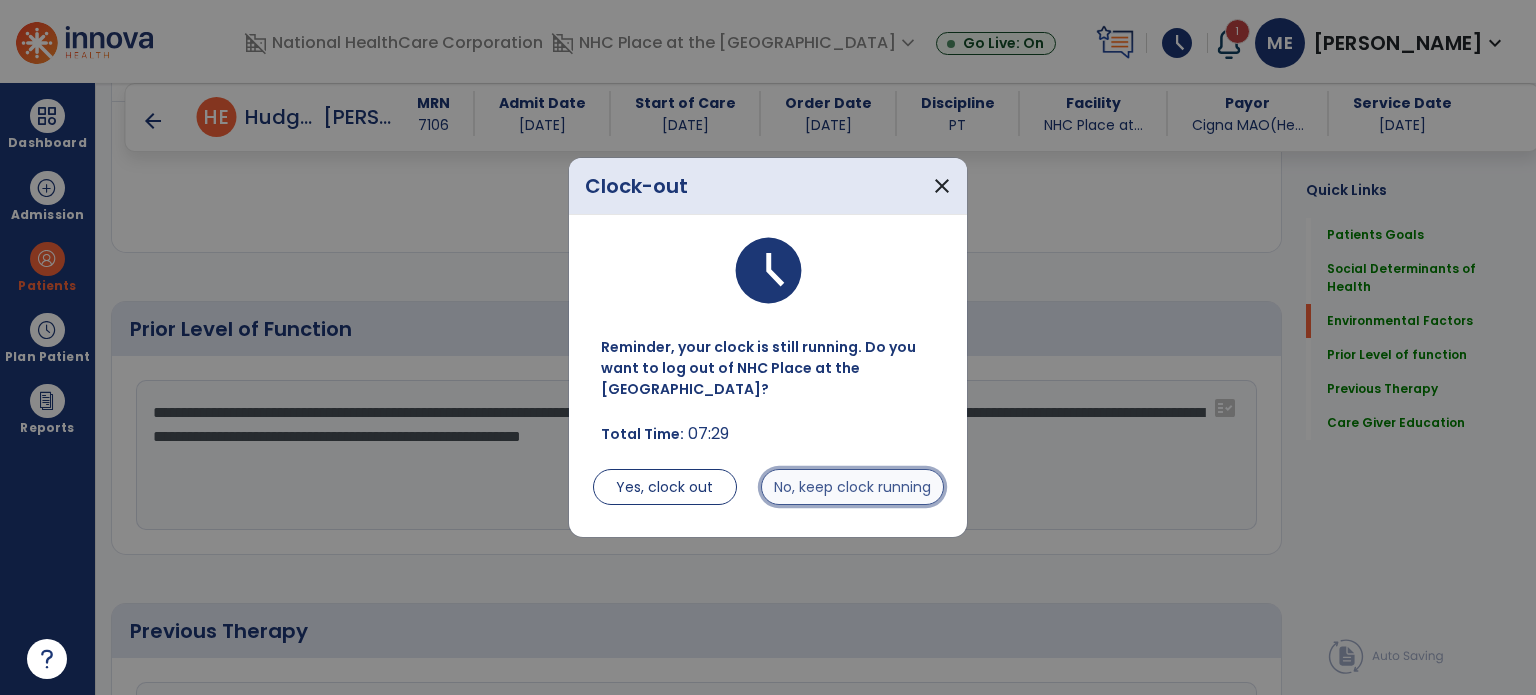 click on "No, keep clock running" at bounding box center [852, 487] 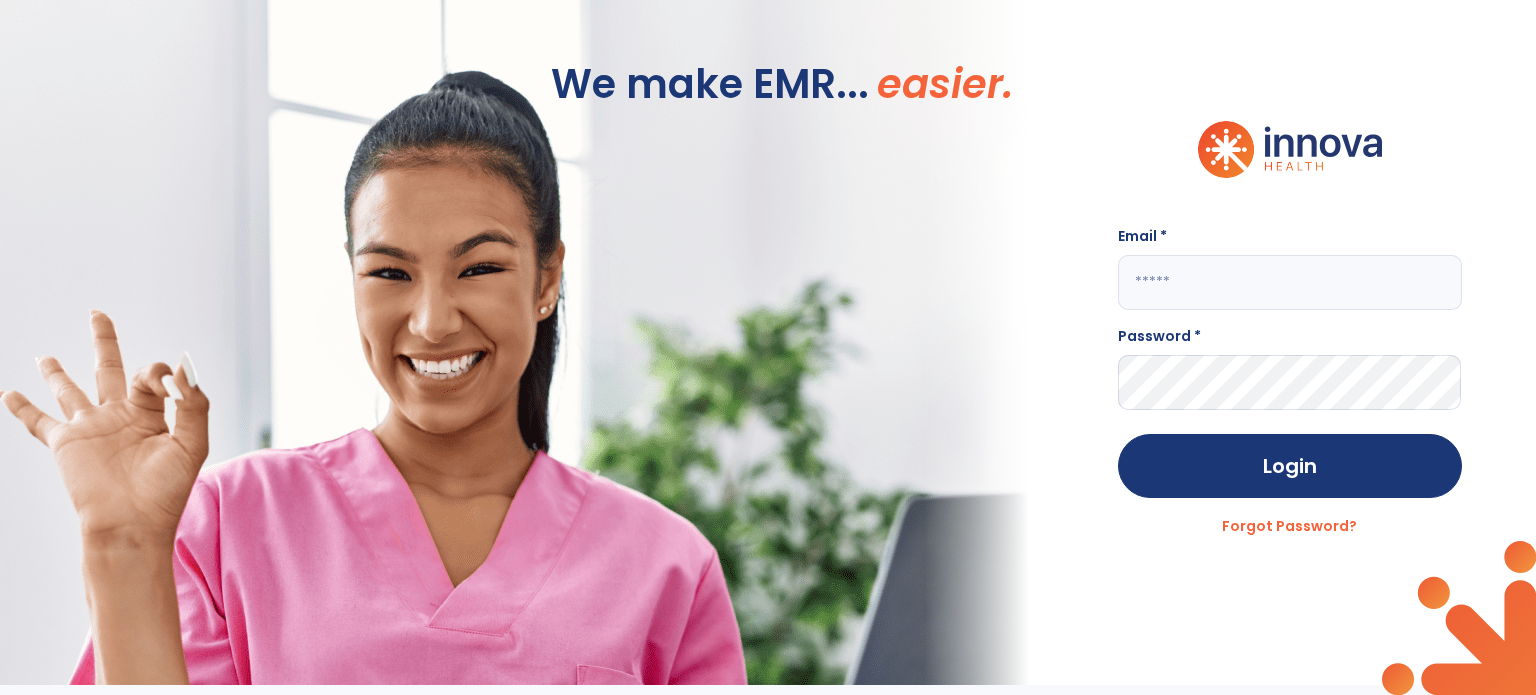 scroll, scrollTop: 0, scrollLeft: 0, axis: both 